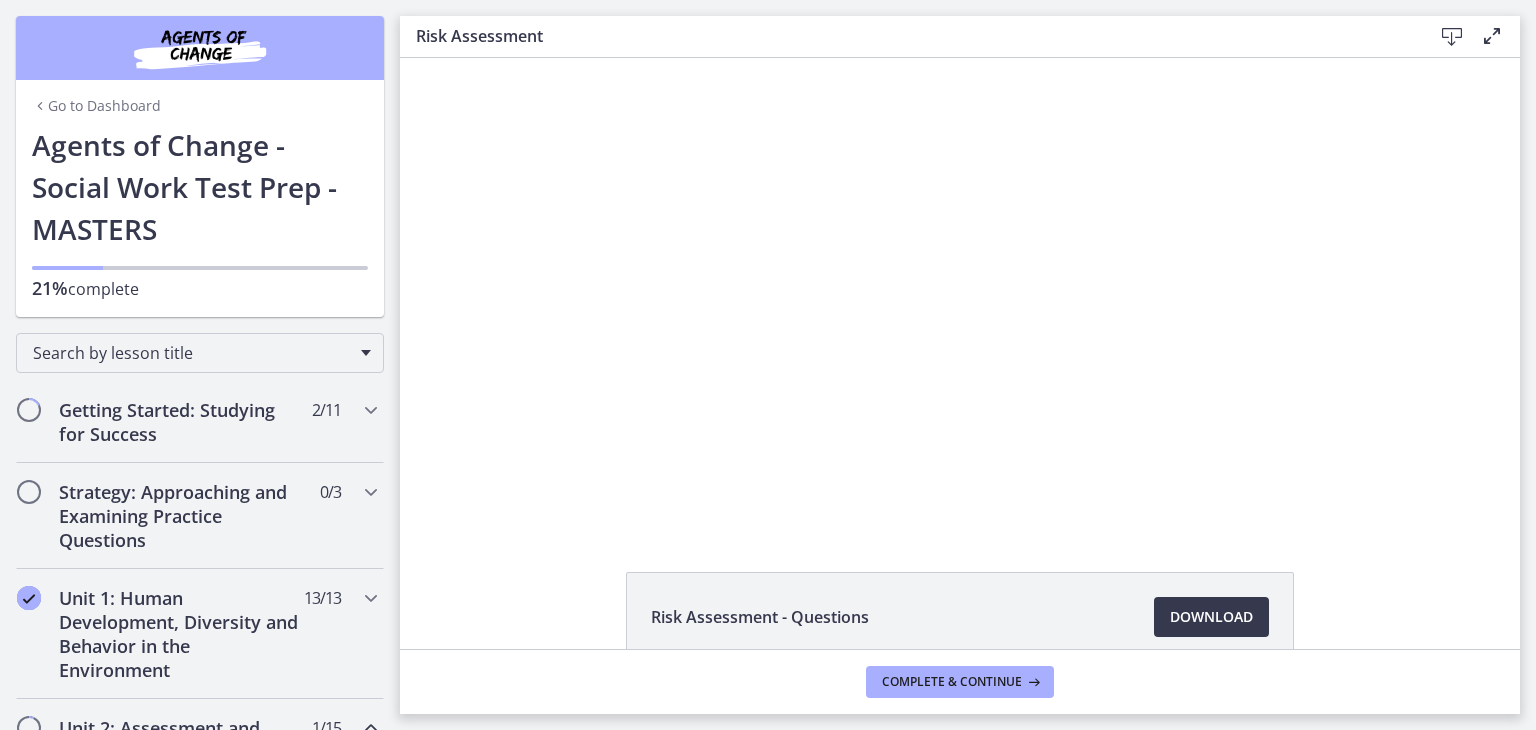 scroll, scrollTop: 0, scrollLeft: 0, axis: both 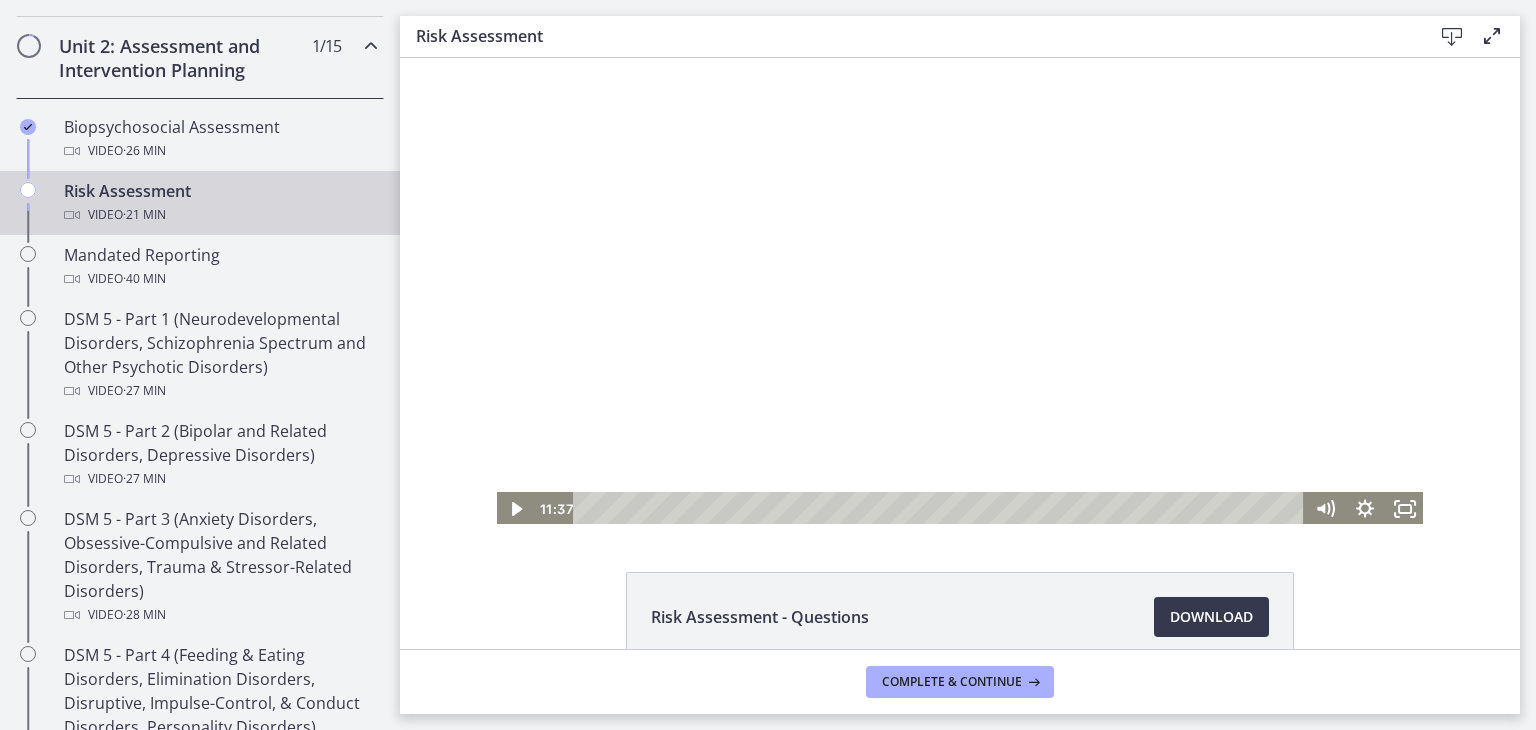 click at bounding box center (960, 292) 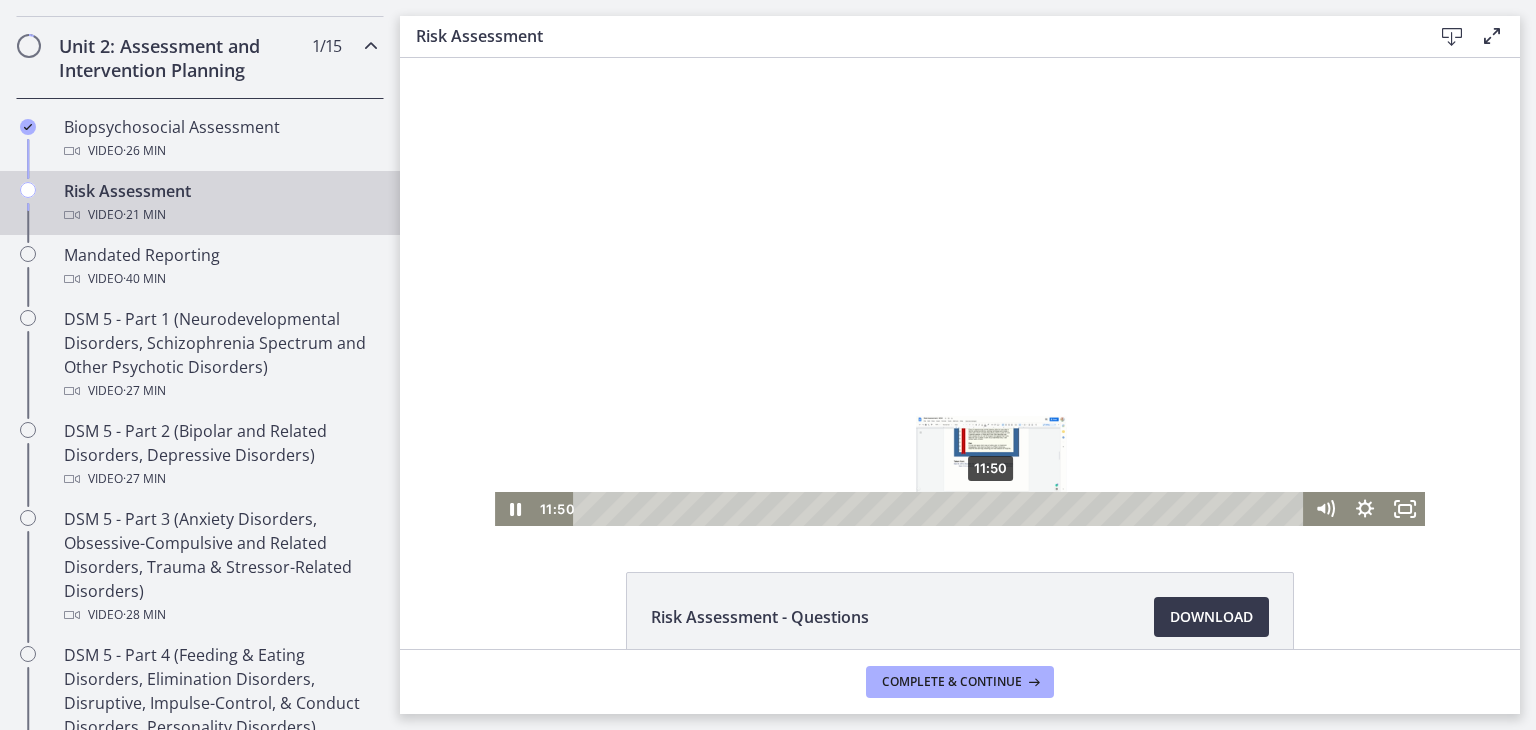 click on "11:50" at bounding box center (941, 509) 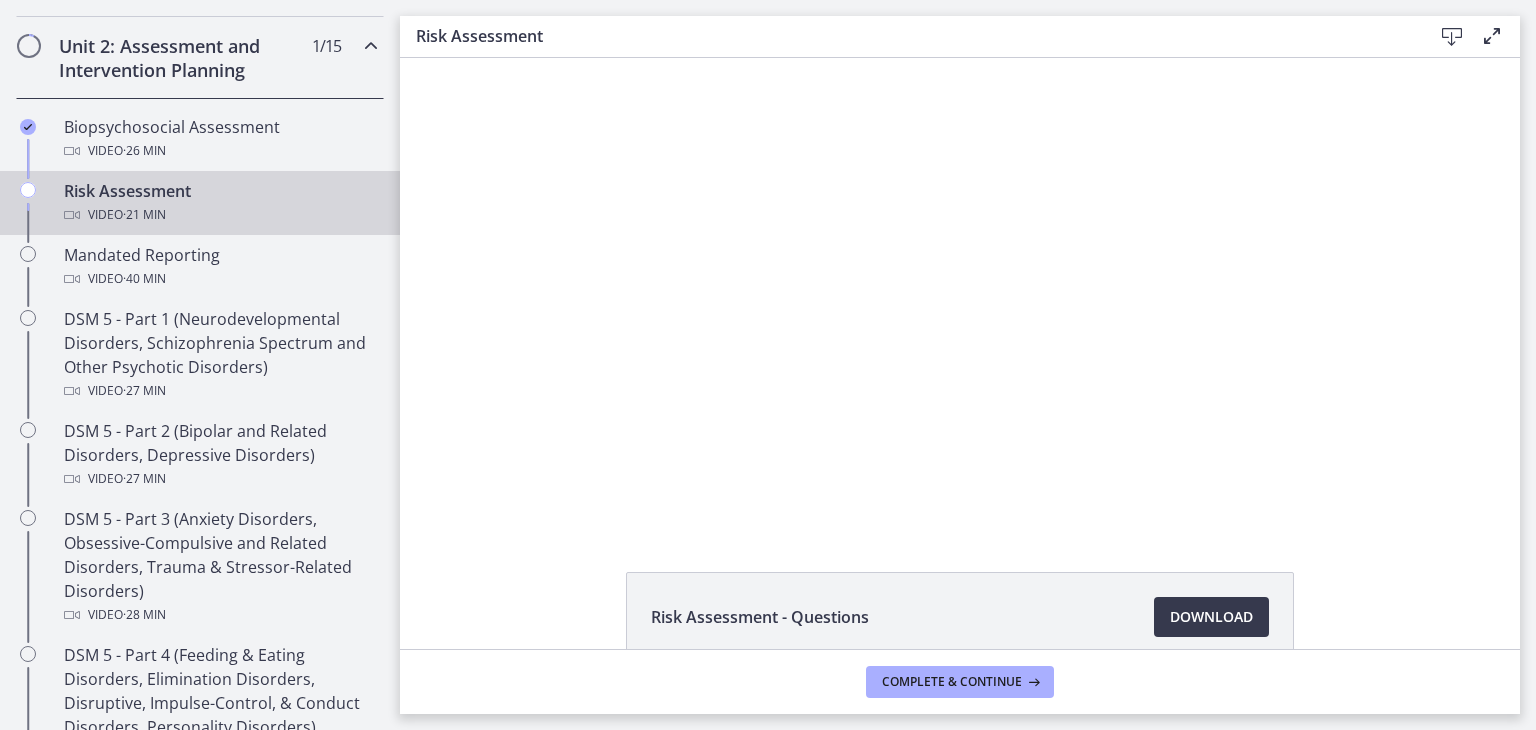 click at bounding box center [960, 292] 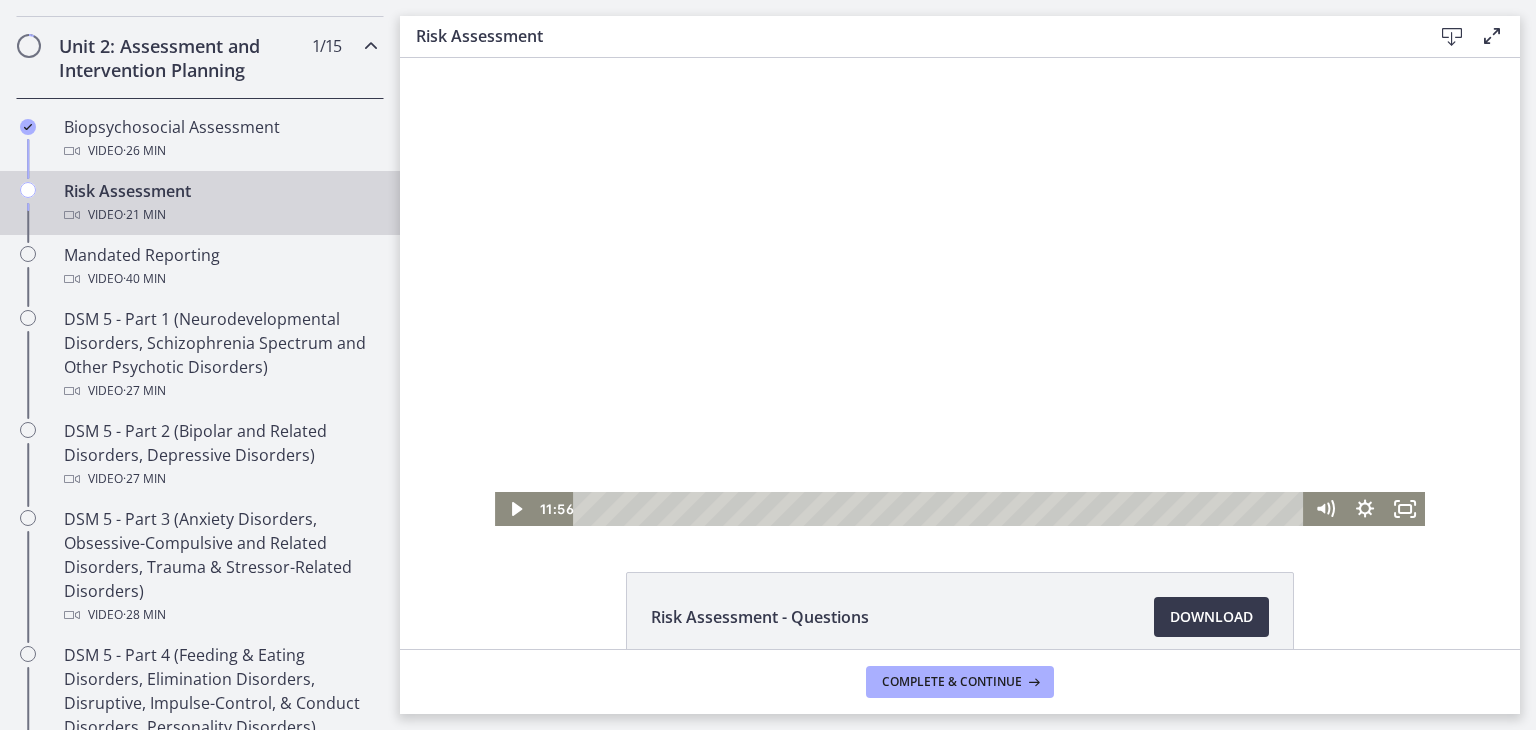 click at bounding box center (960, 292) 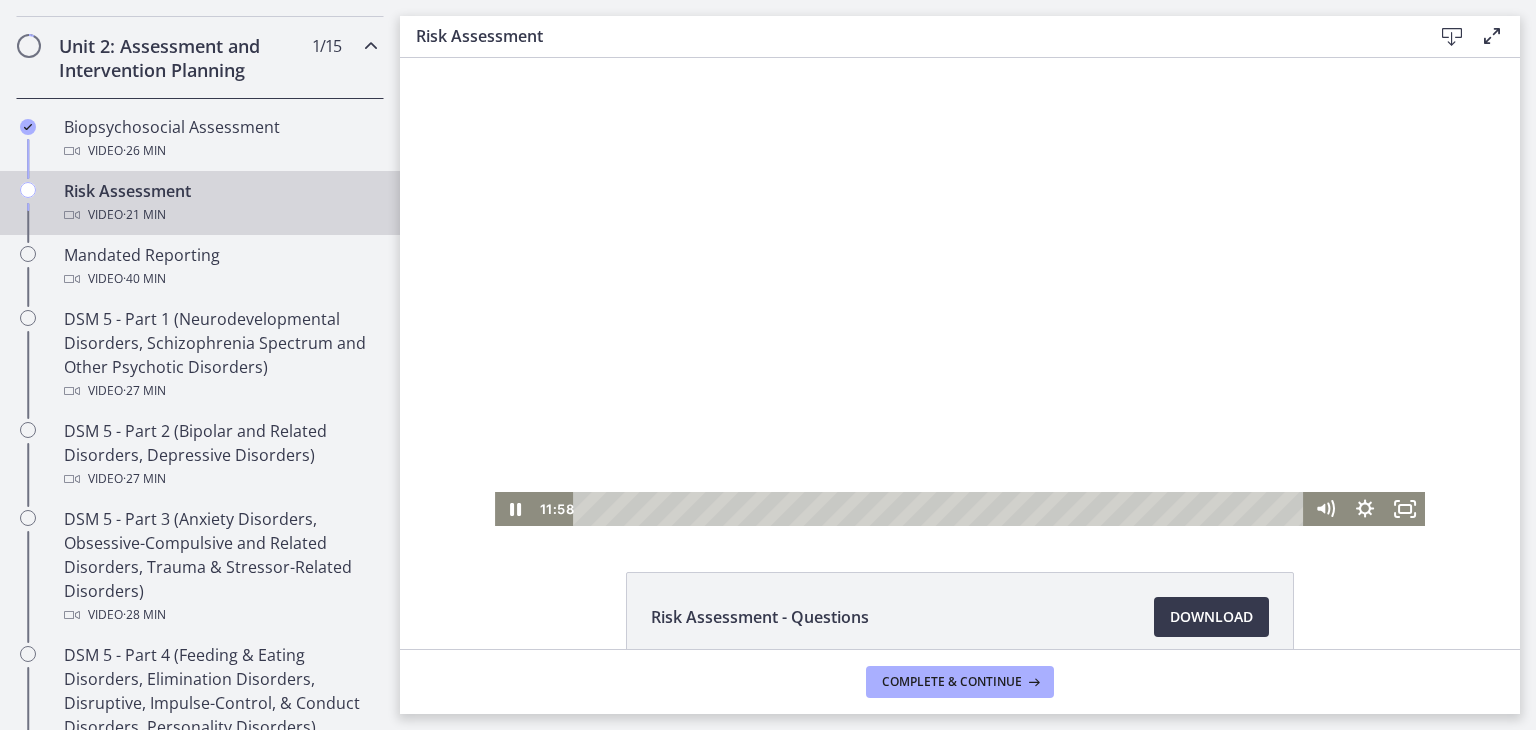 click at bounding box center (960, 292) 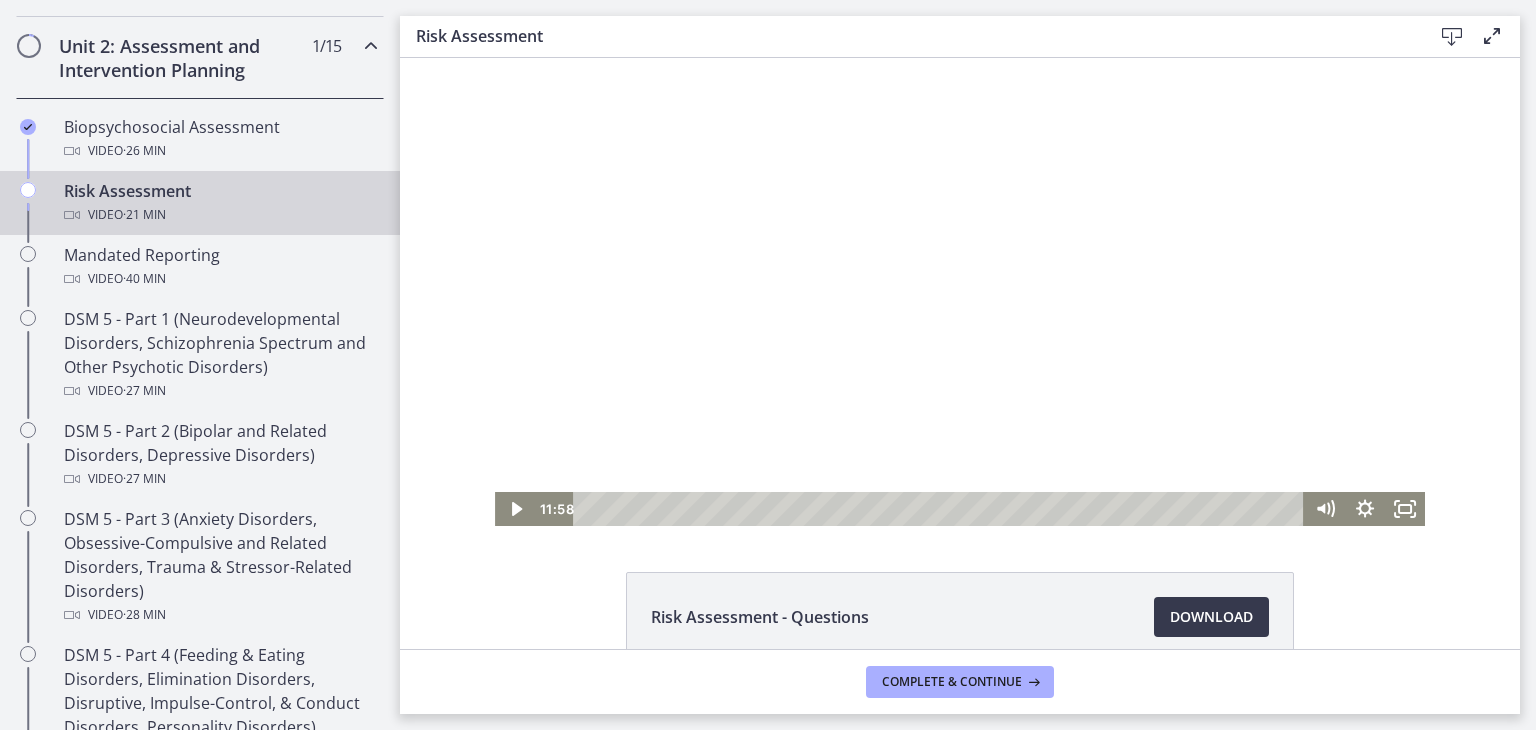 click at bounding box center [960, 292] 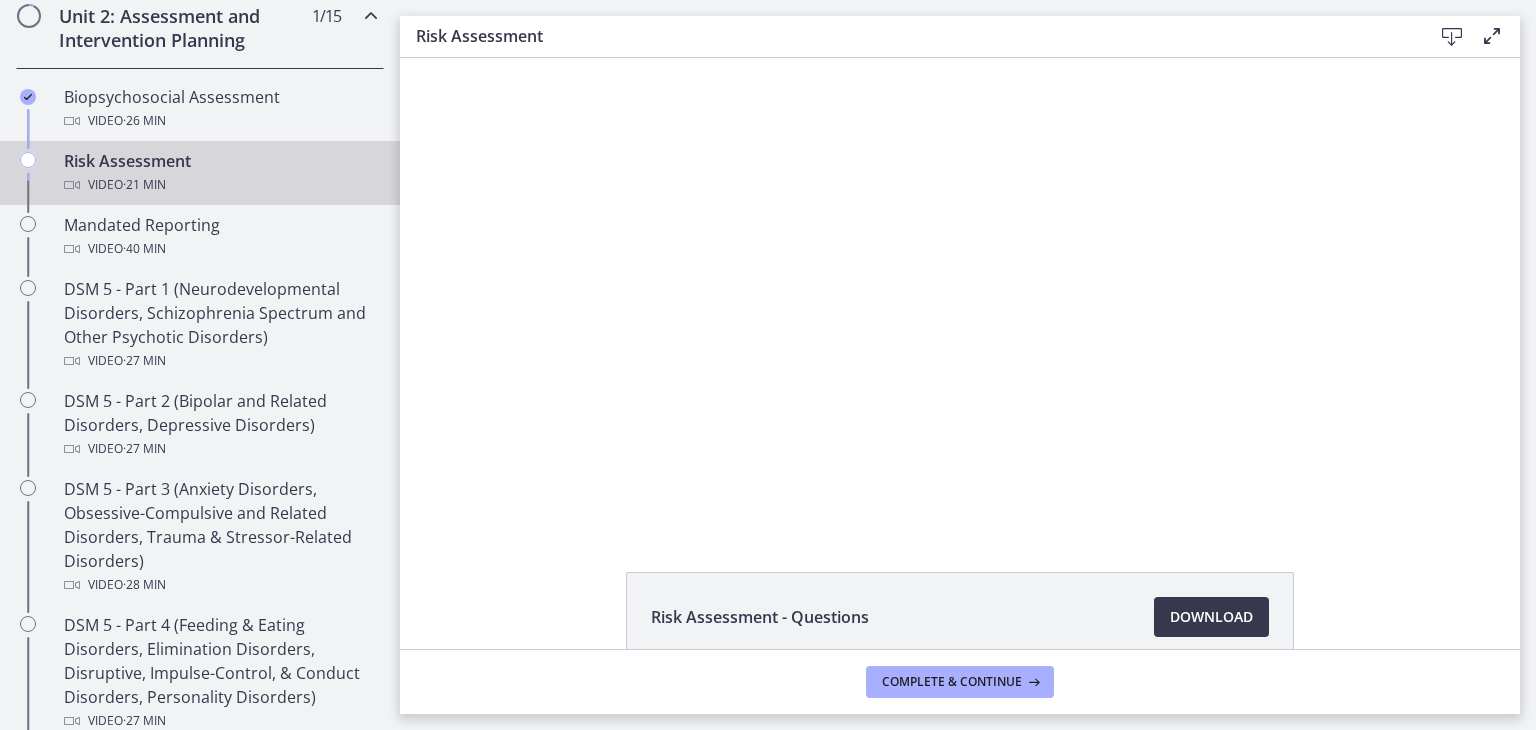 scroll, scrollTop: 672, scrollLeft: 0, axis: vertical 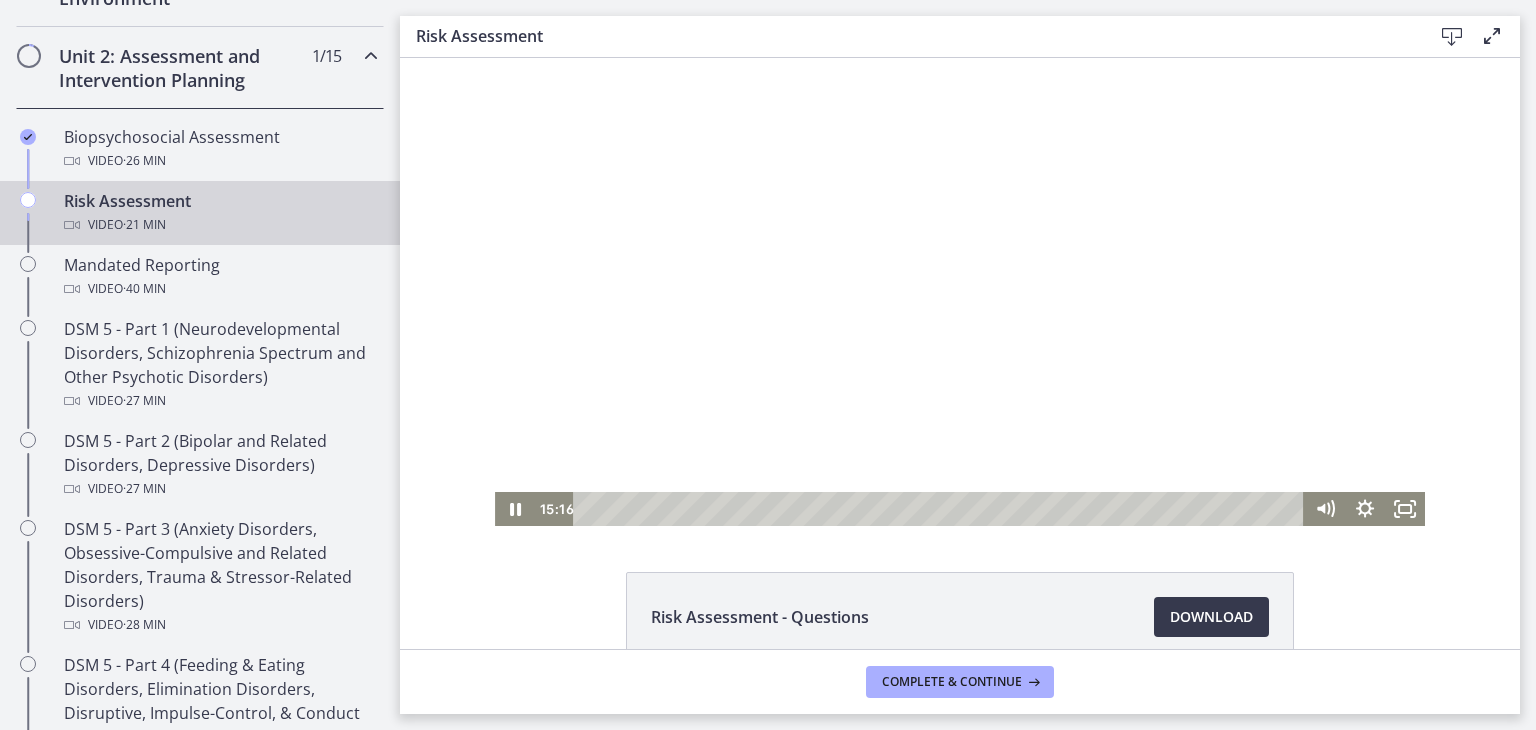 click at bounding box center [960, 292] 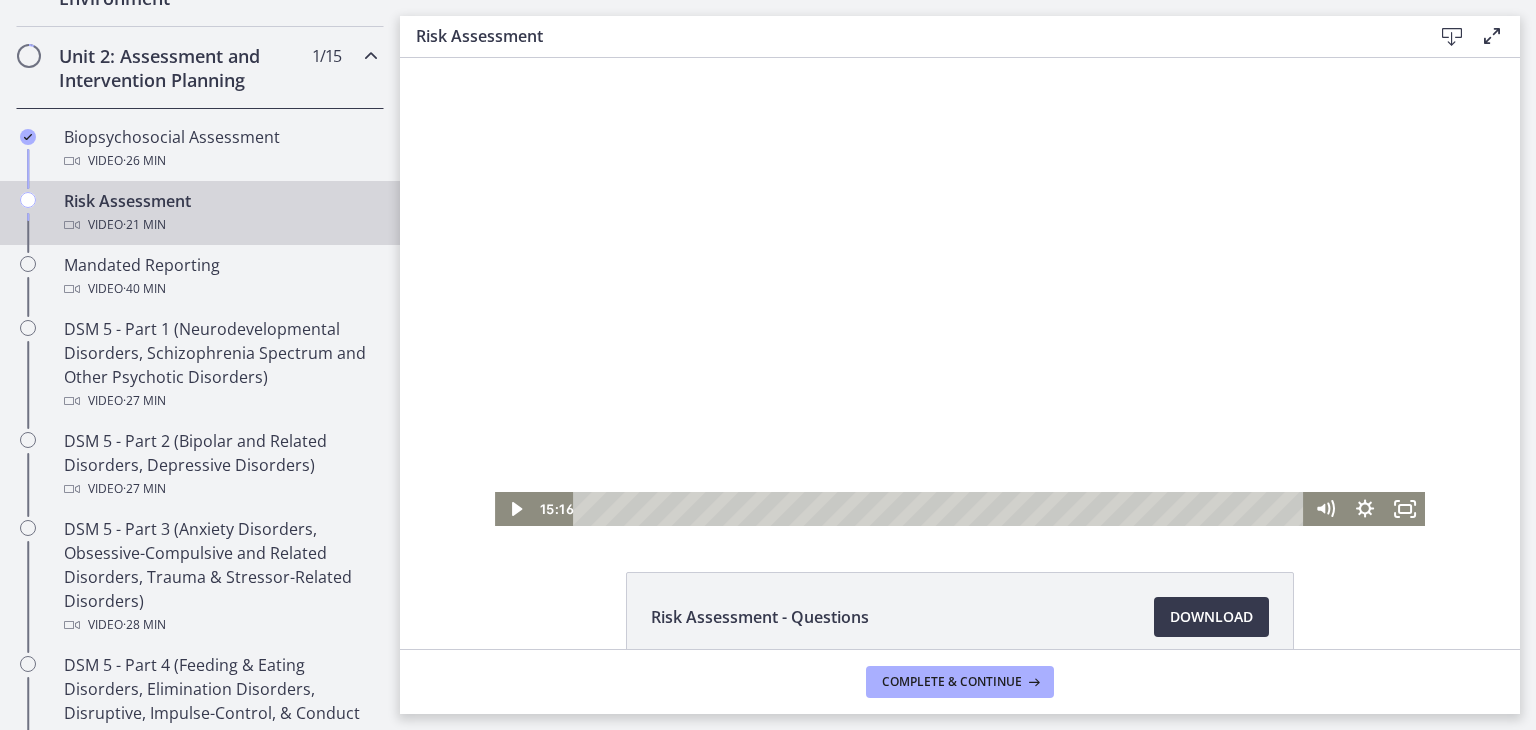 click at bounding box center [960, 292] 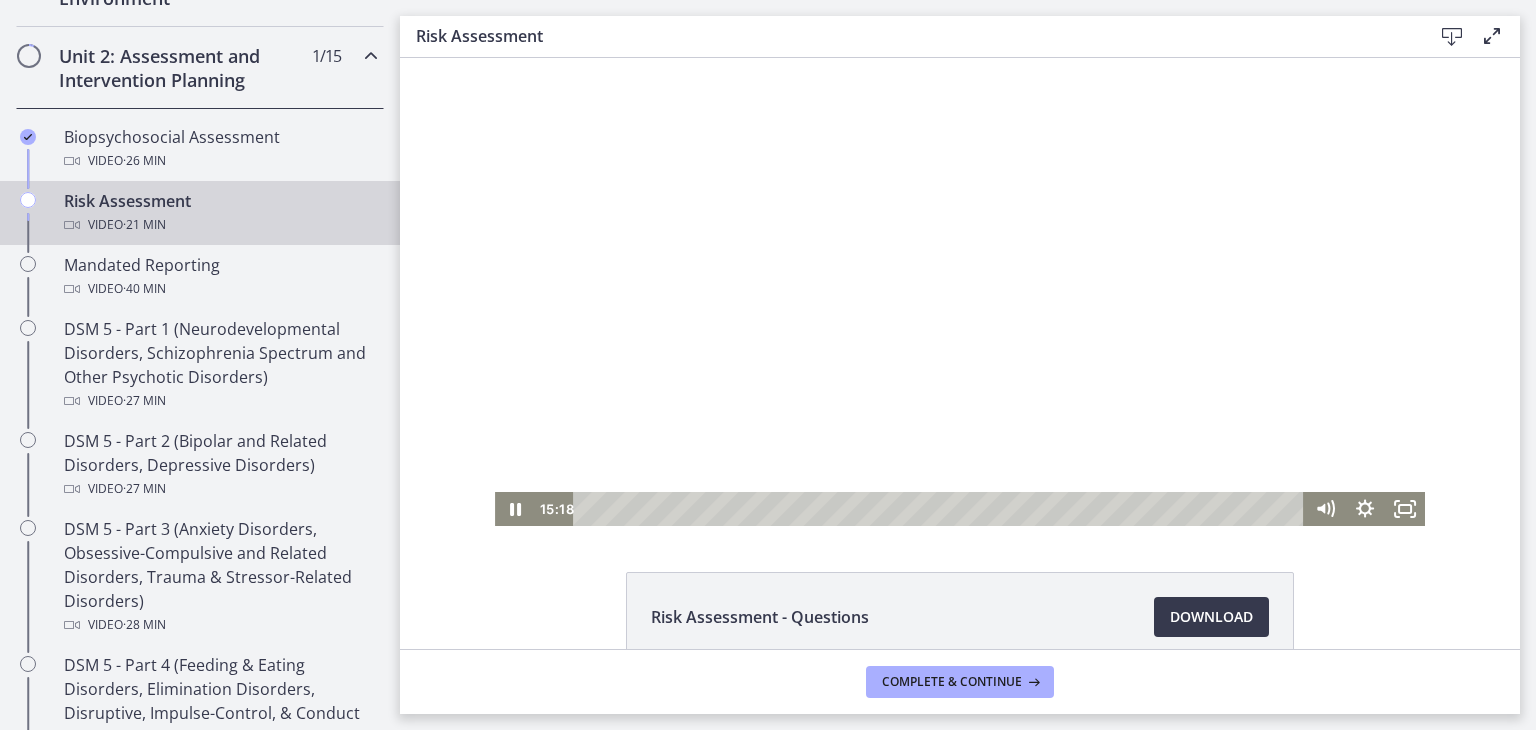 type 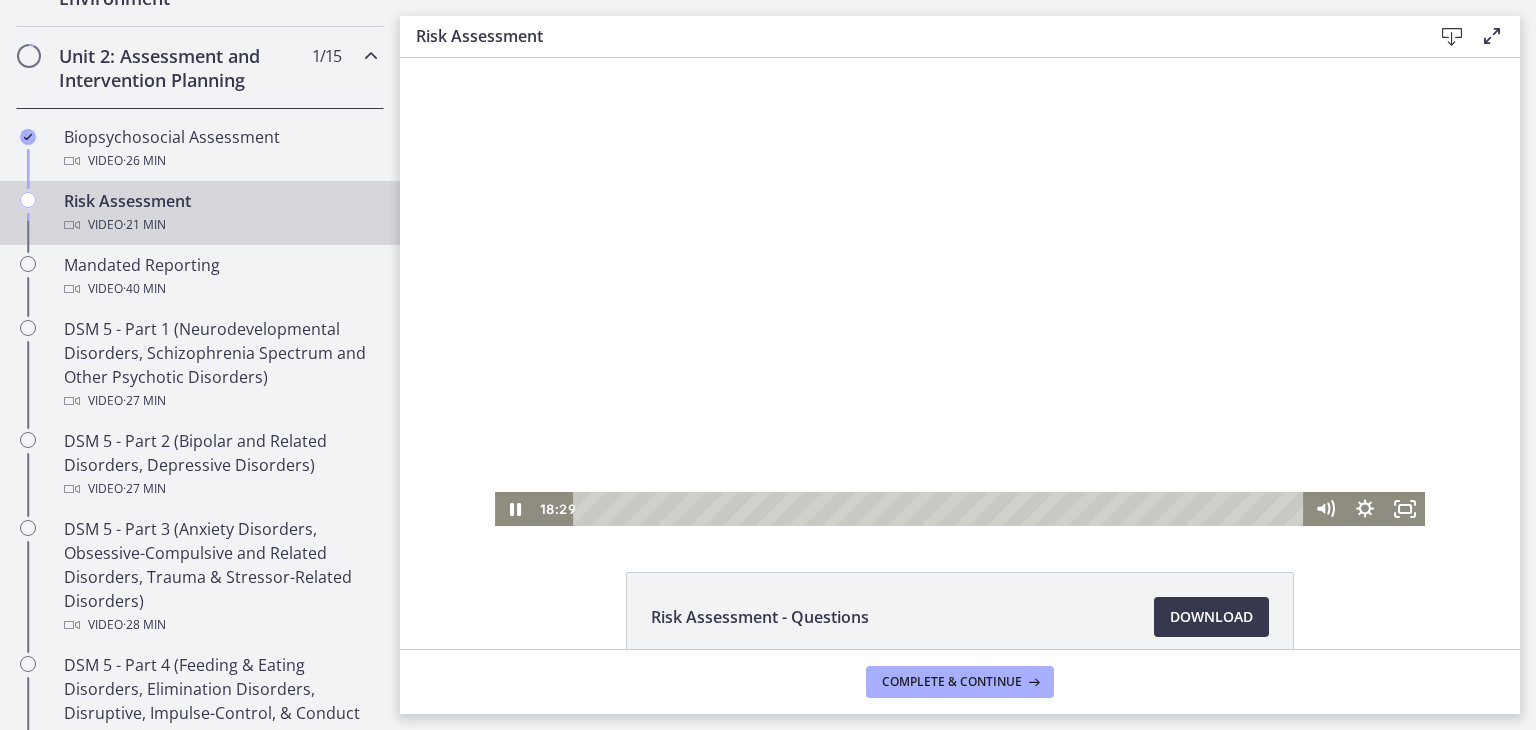 click at bounding box center (960, 292) 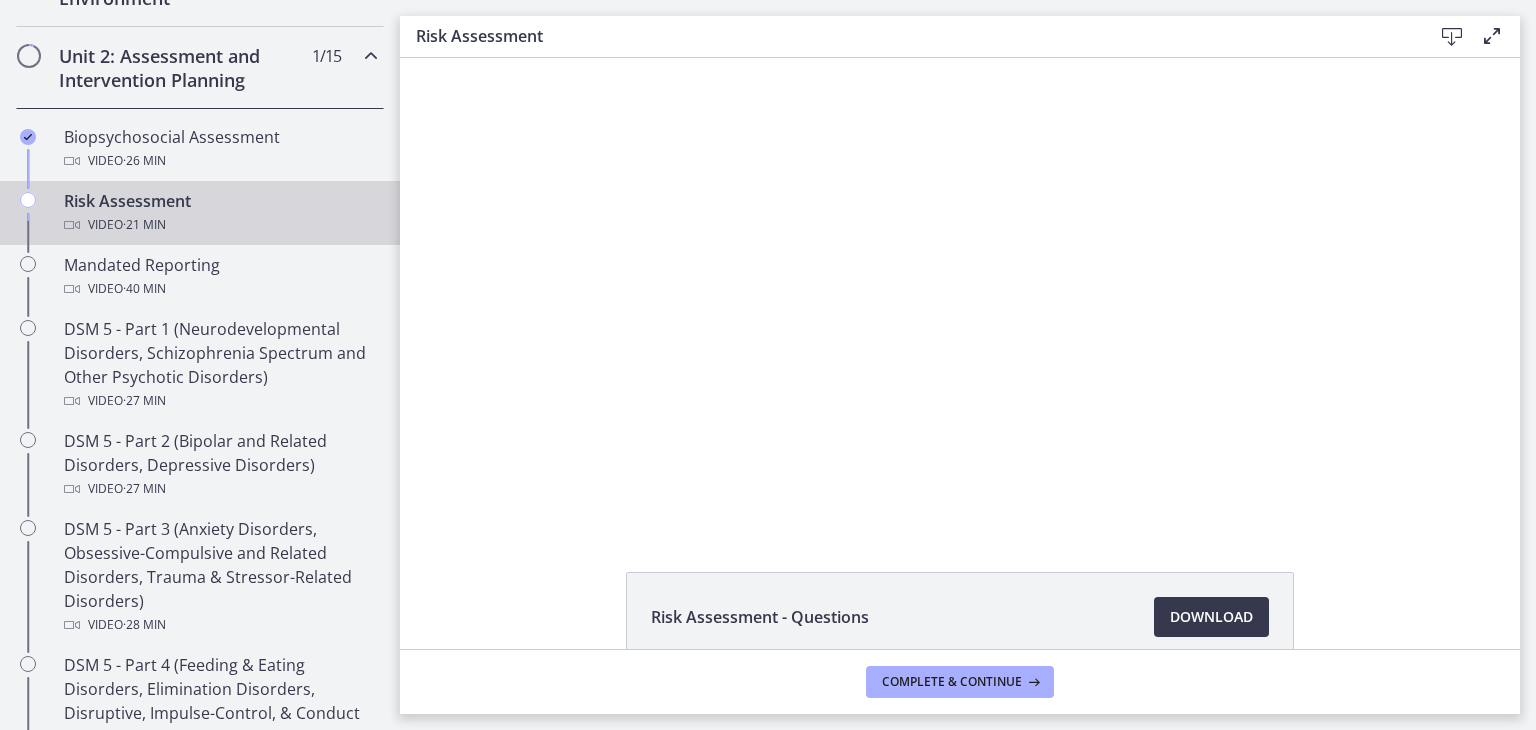 click at bounding box center [960, 292] 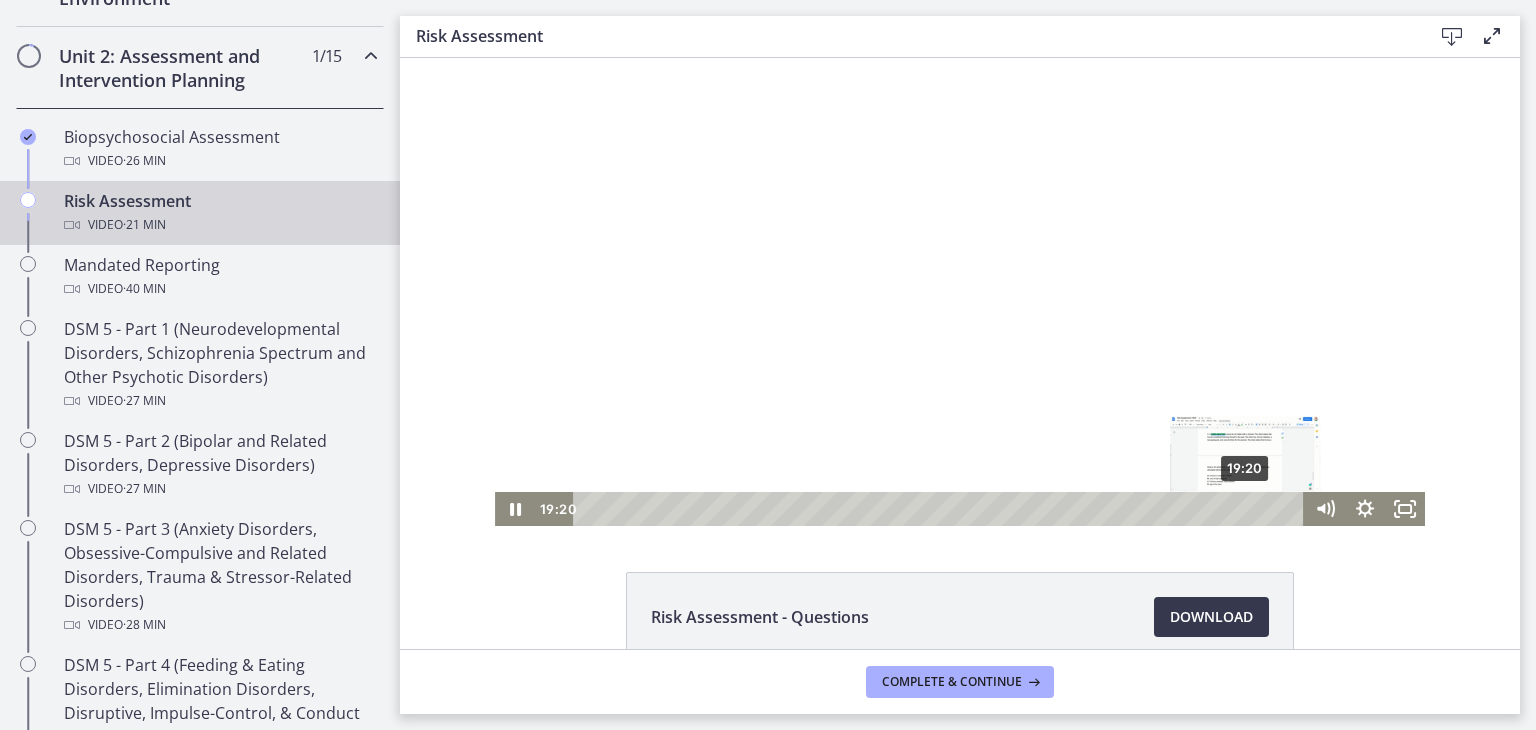 click on "19:20" at bounding box center (941, 509) 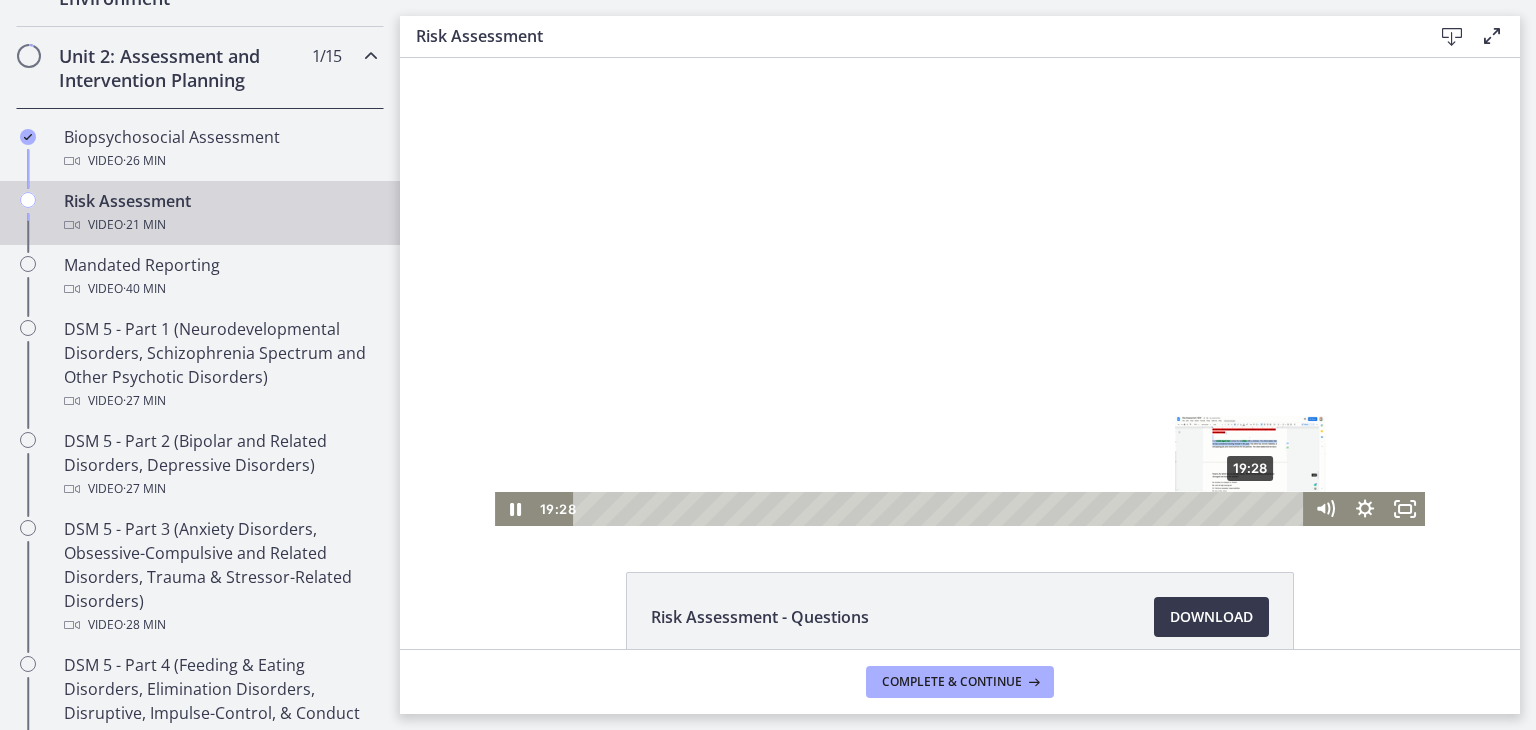click on "19:28" at bounding box center [941, 509] 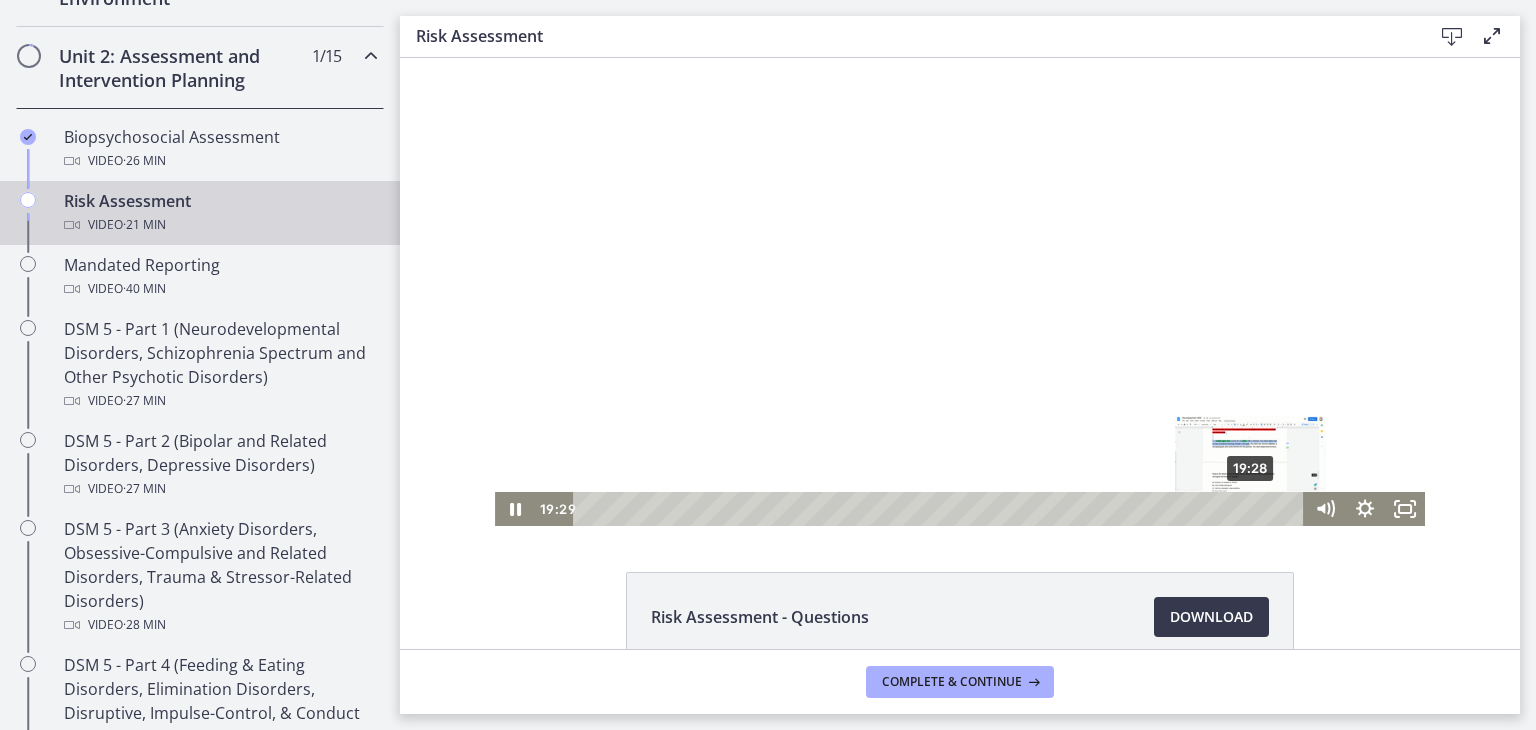 click at bounding box center [1250, 508] 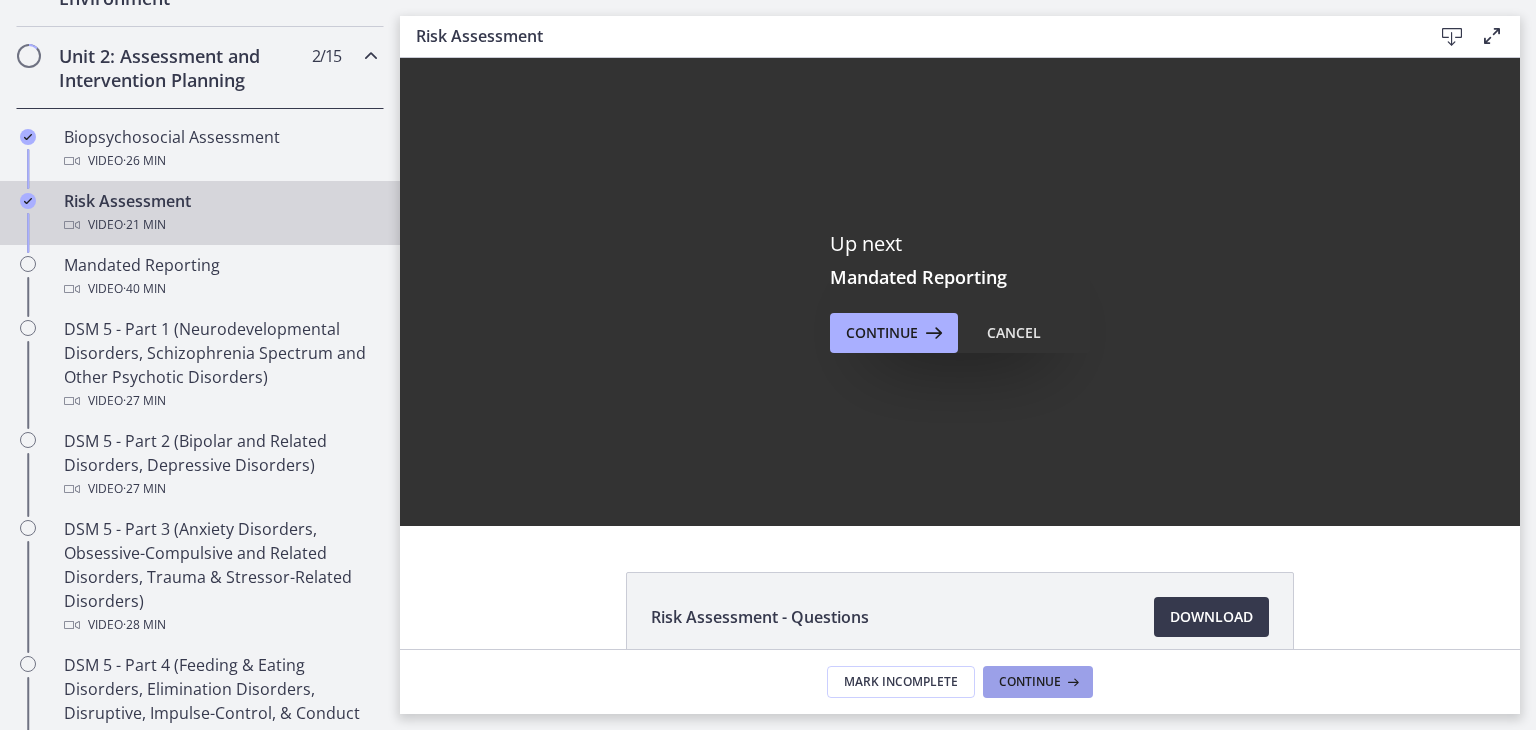 click on "Continue" at bounding box center [1030, 682] 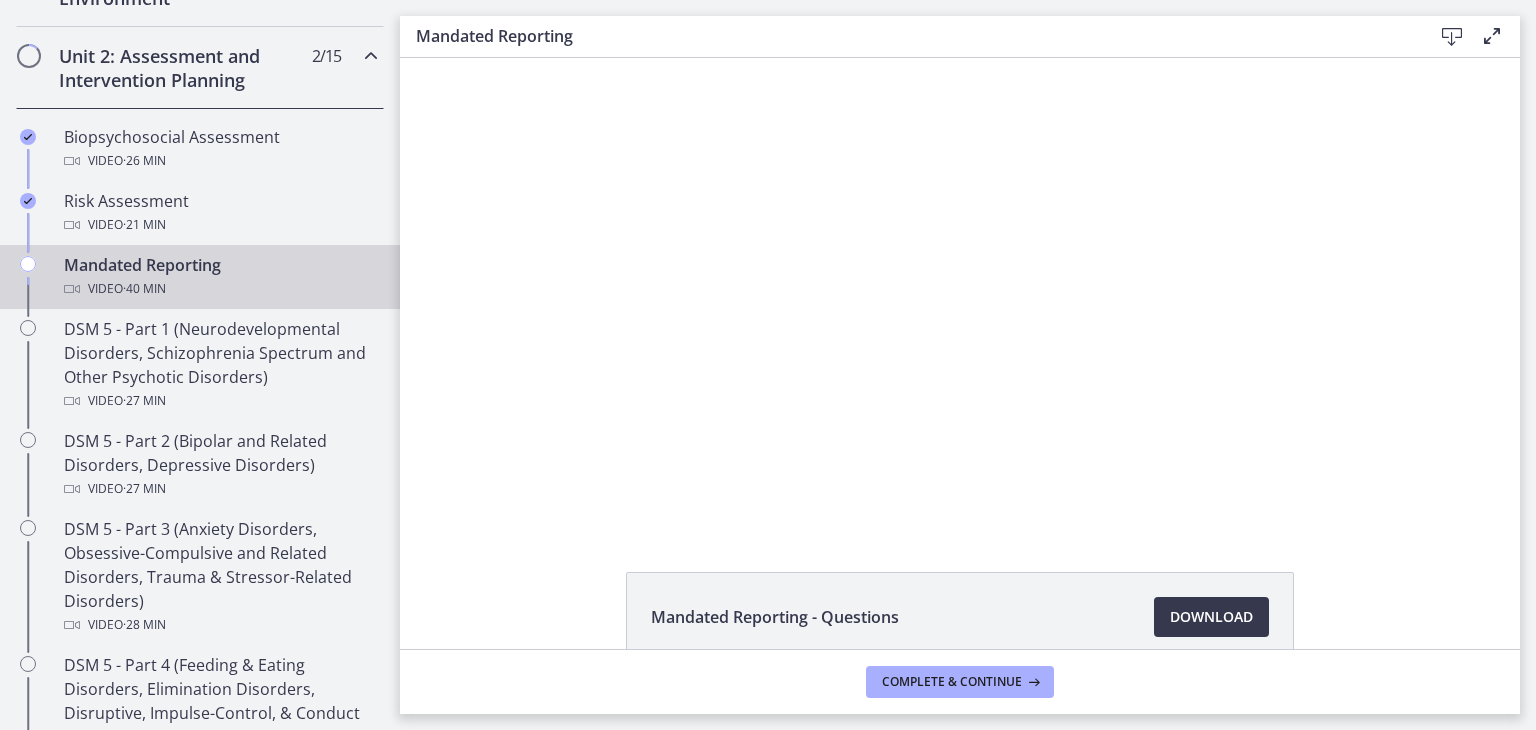 scroll, scrollTop: 0, scrollLeft: 0, axis: both 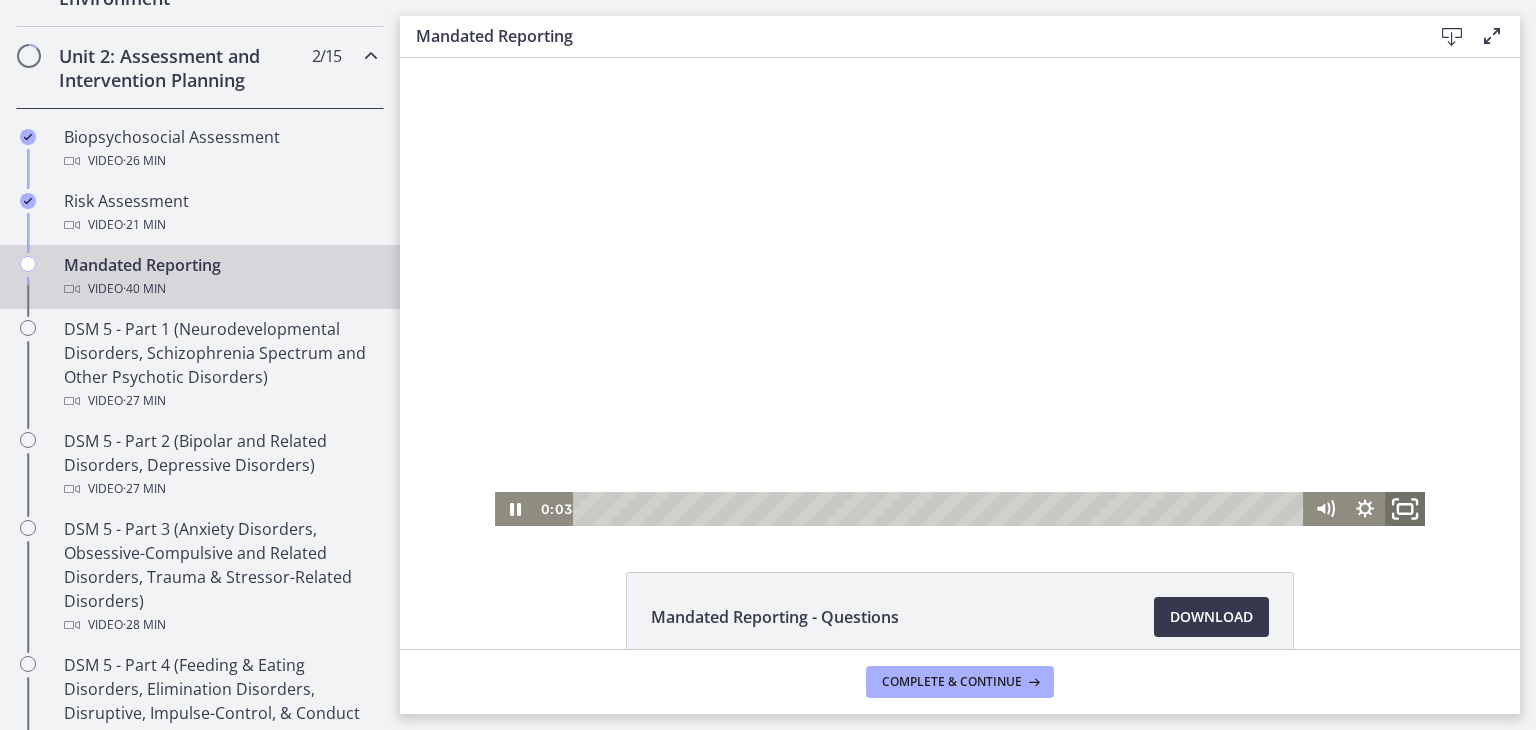 click 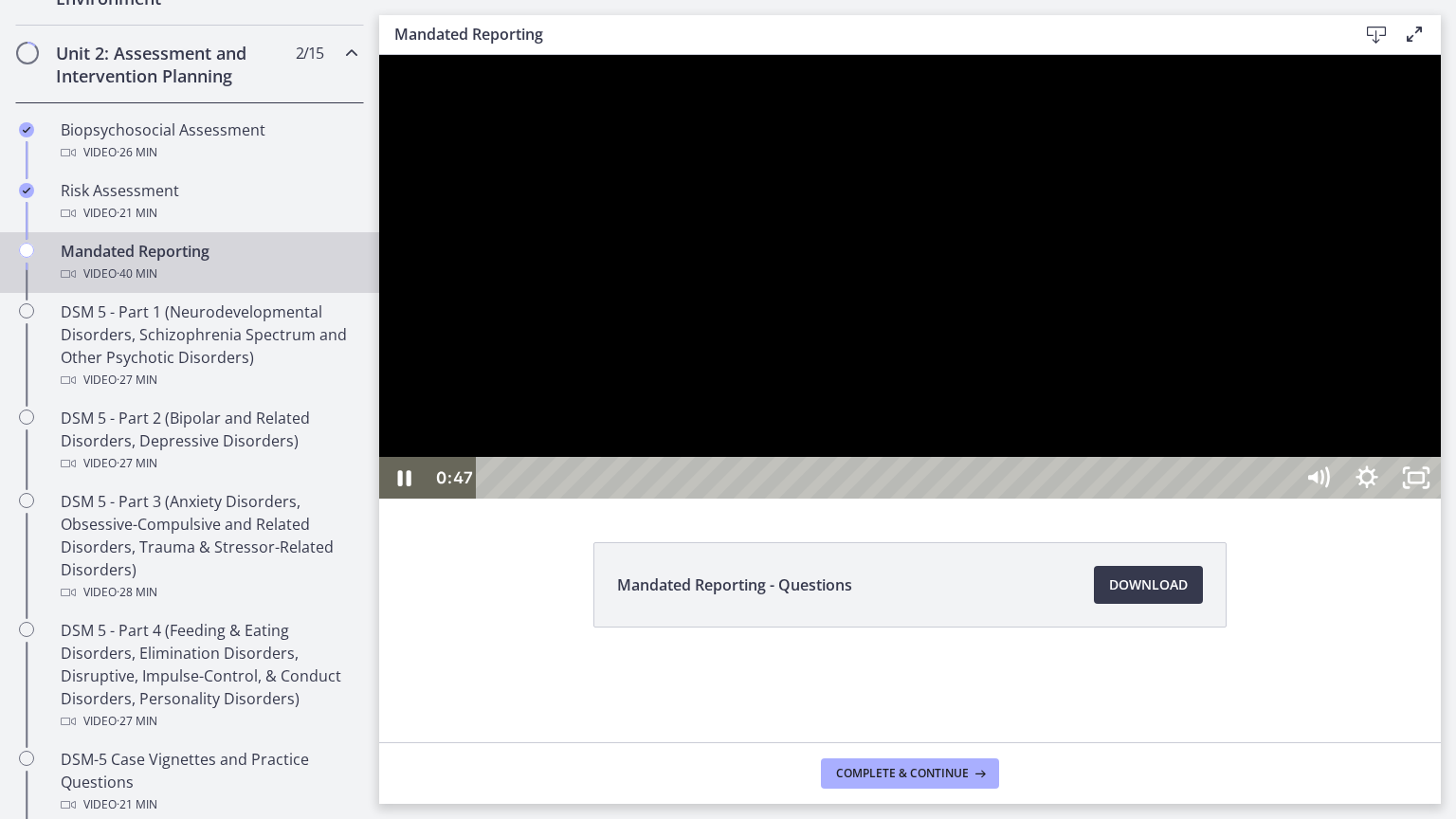 click at bounding box center [910, 277] 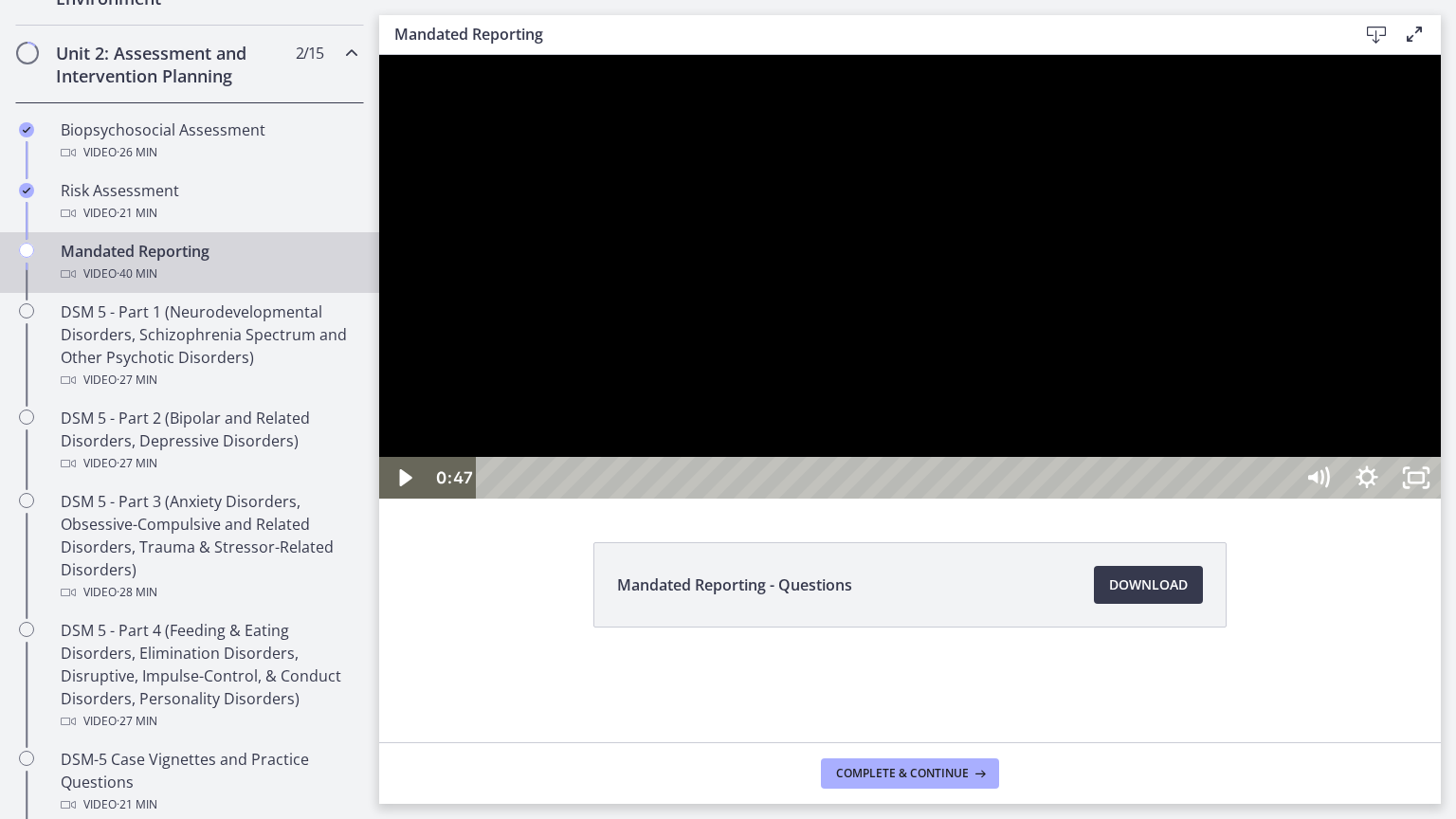 click at bounding box center (910, 277) 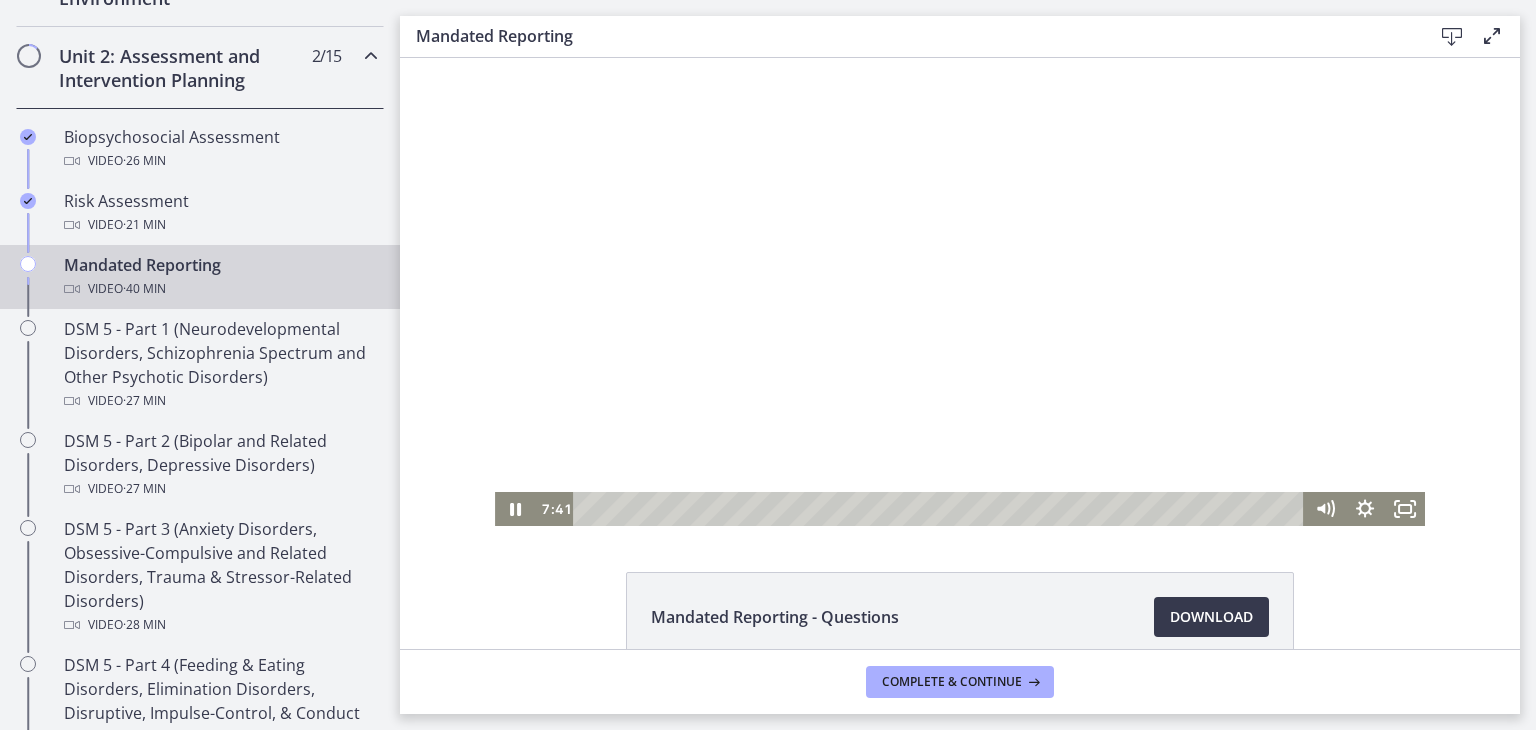 click at bounding box center (960, 292) 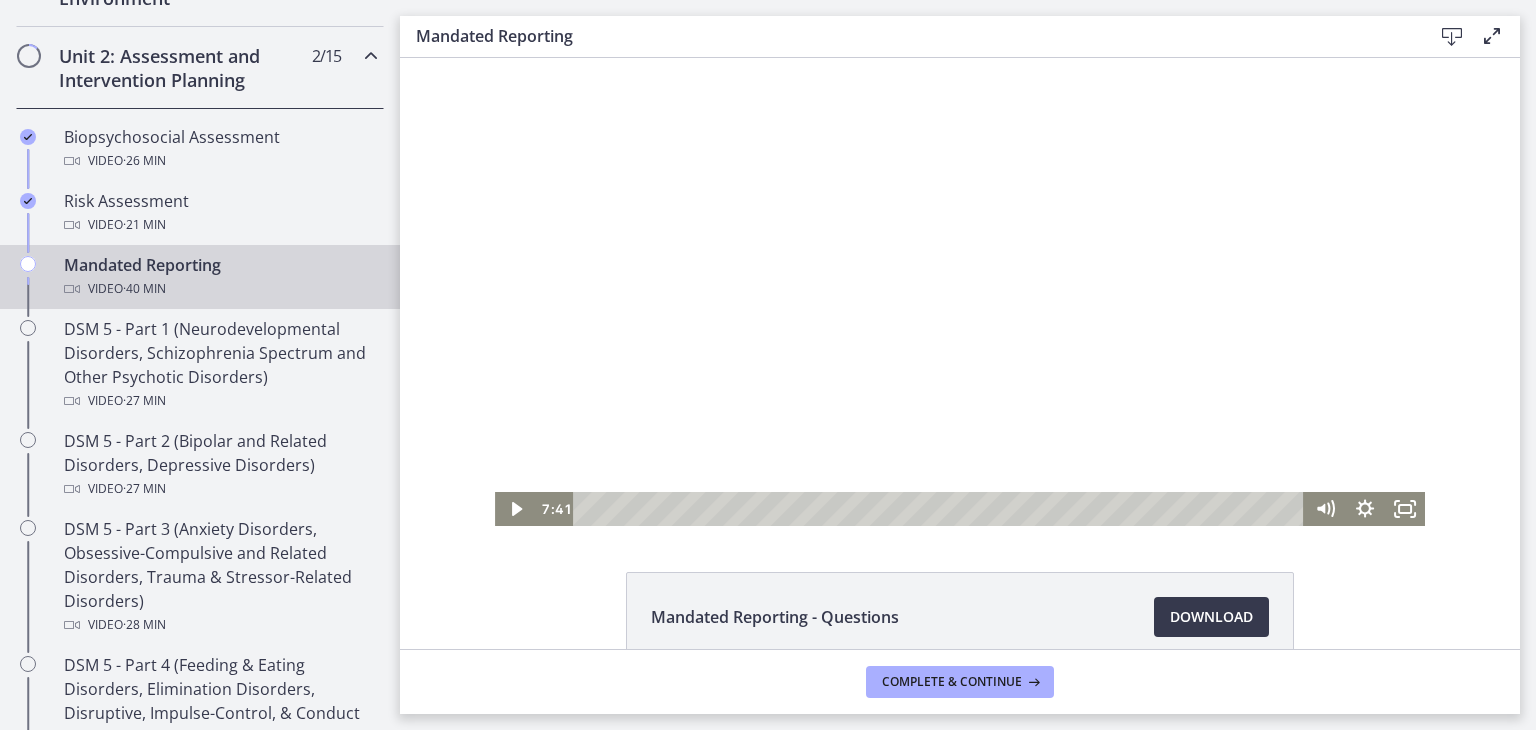 click at bounding box center [960, 292] 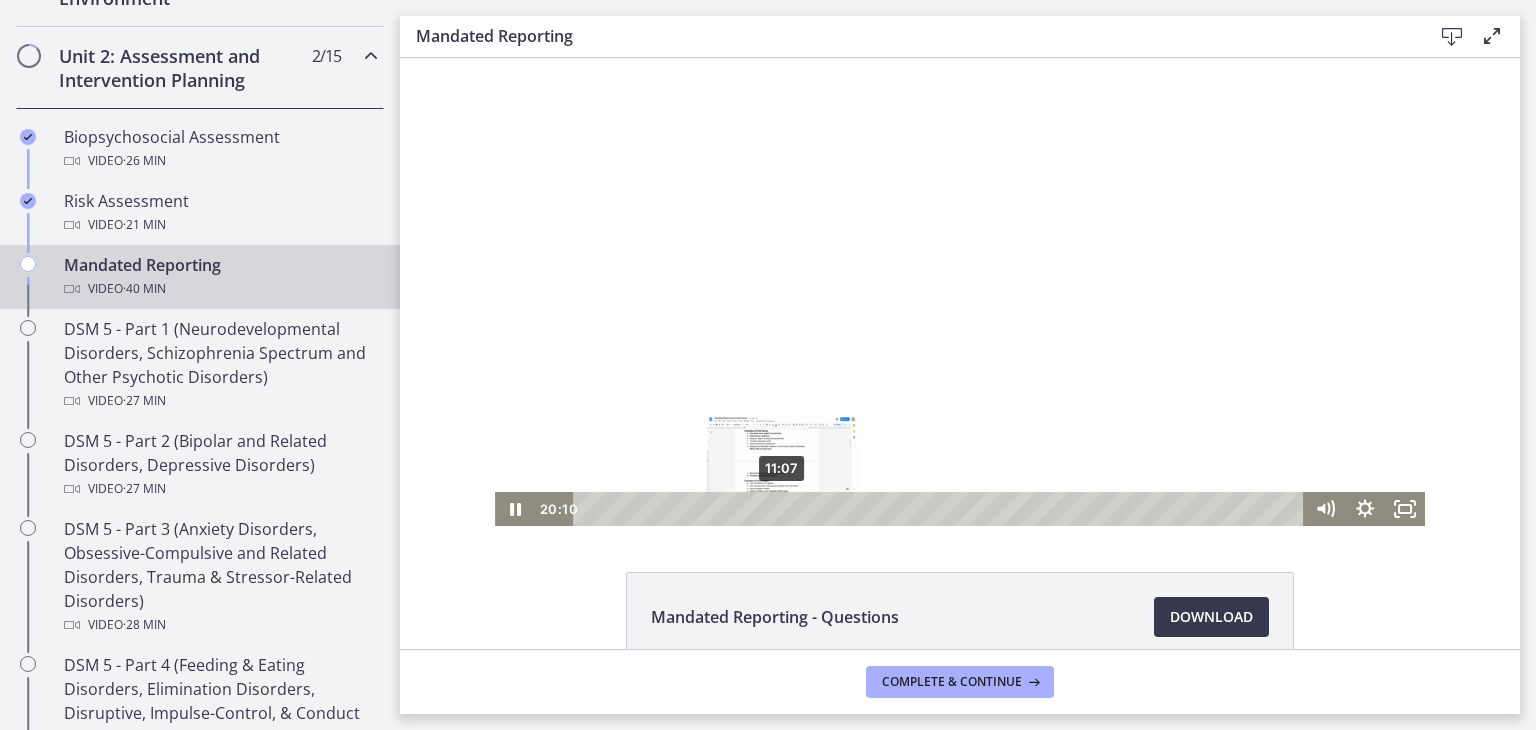 click on "11:07" at bounding box center [941, 509] 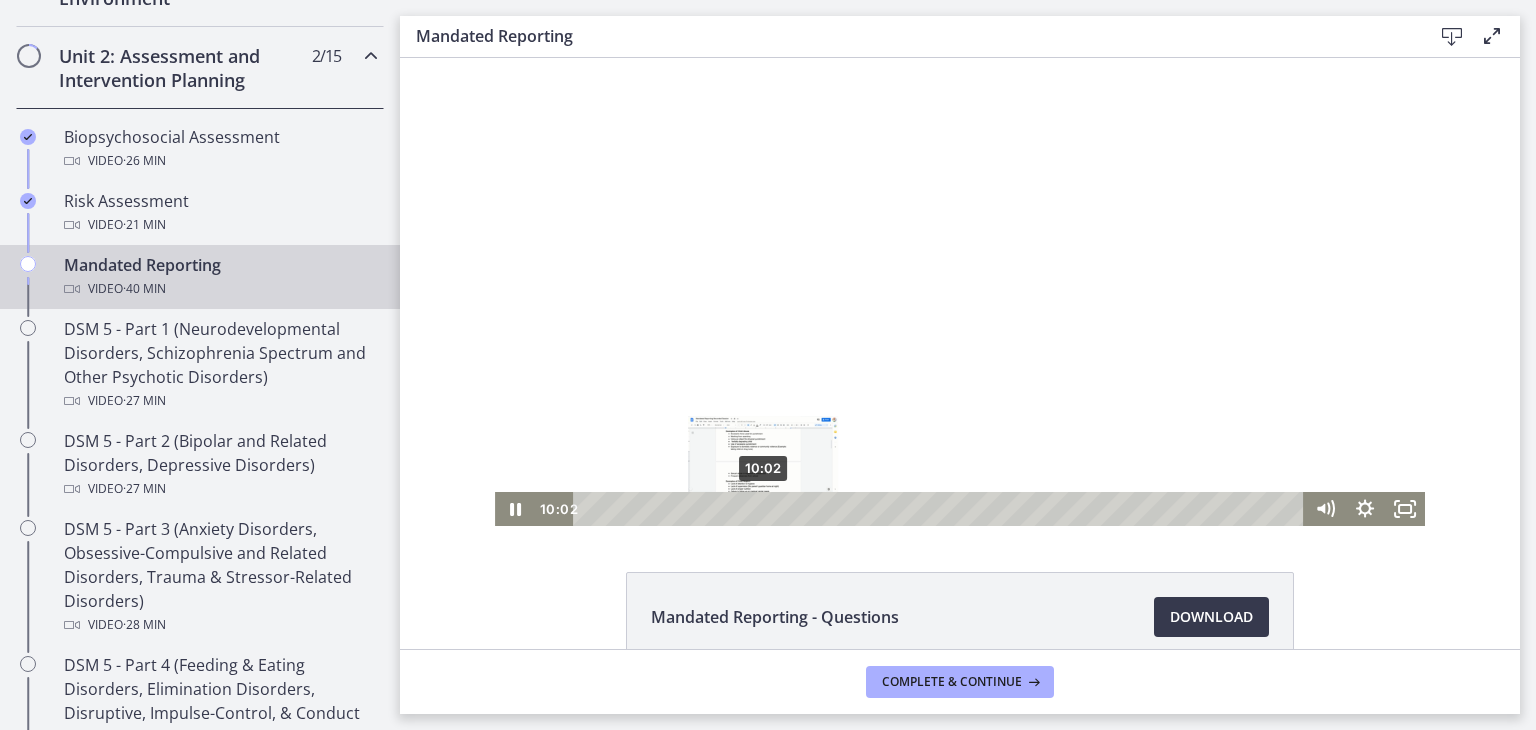 click on "10:02" at bounding box center (941, 509) 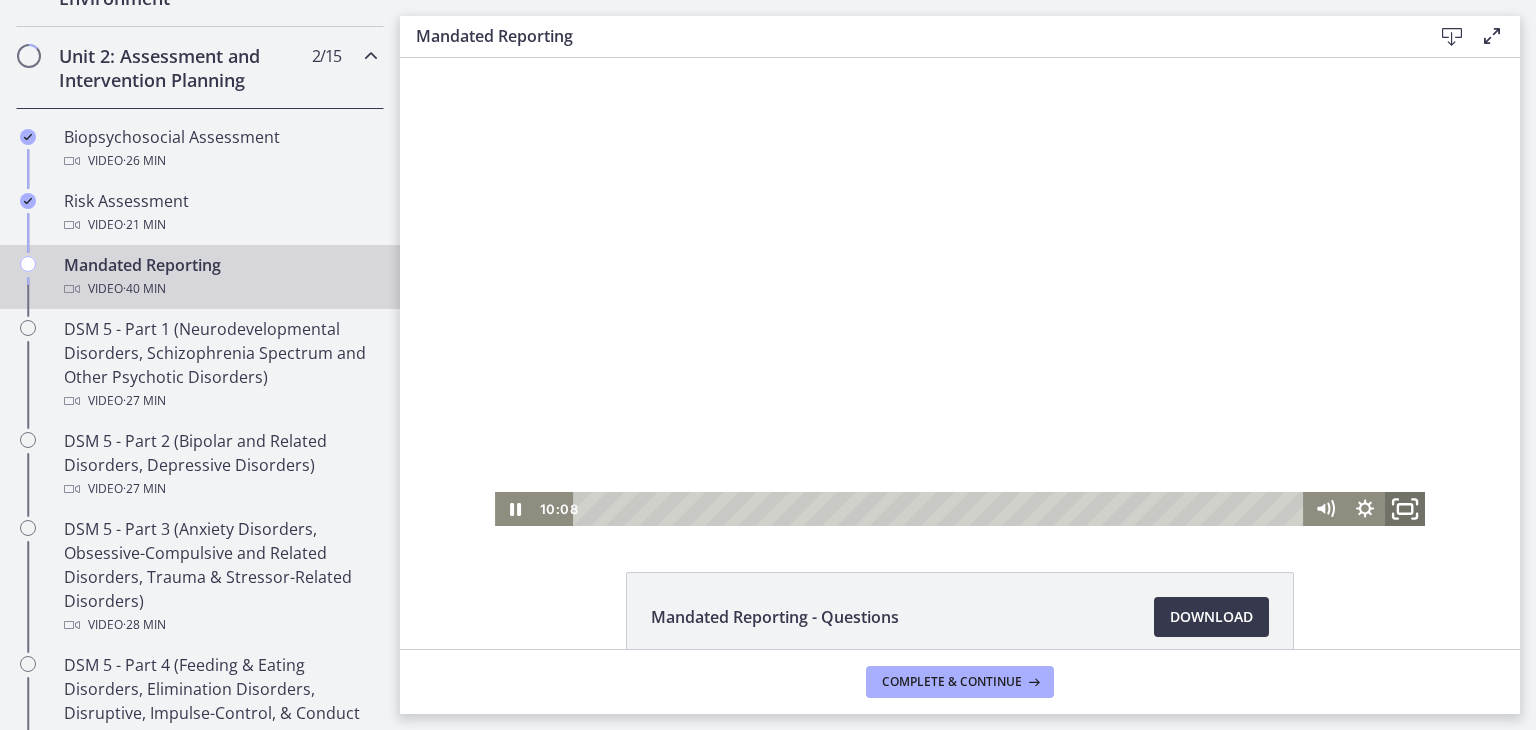 click 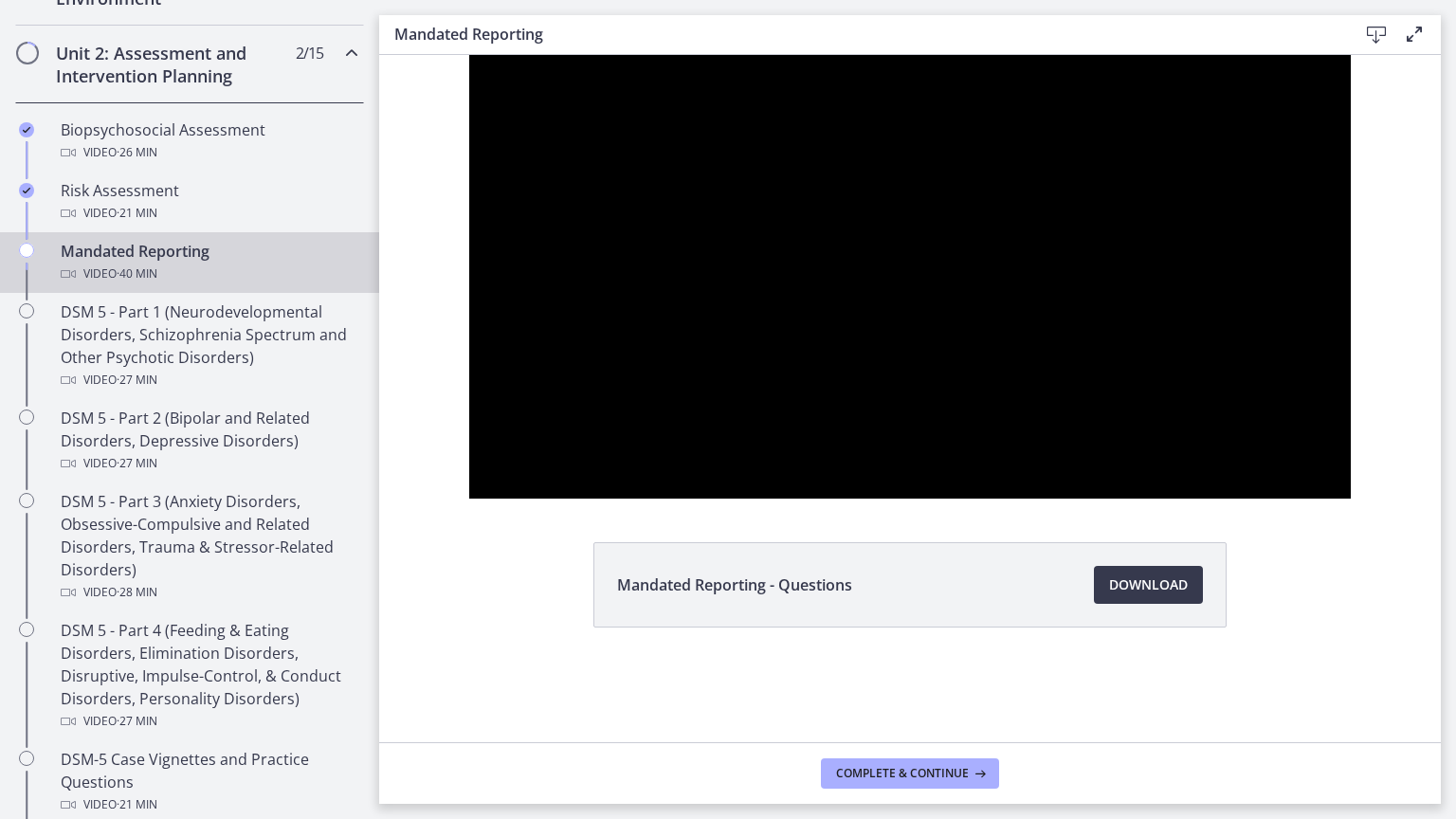 type 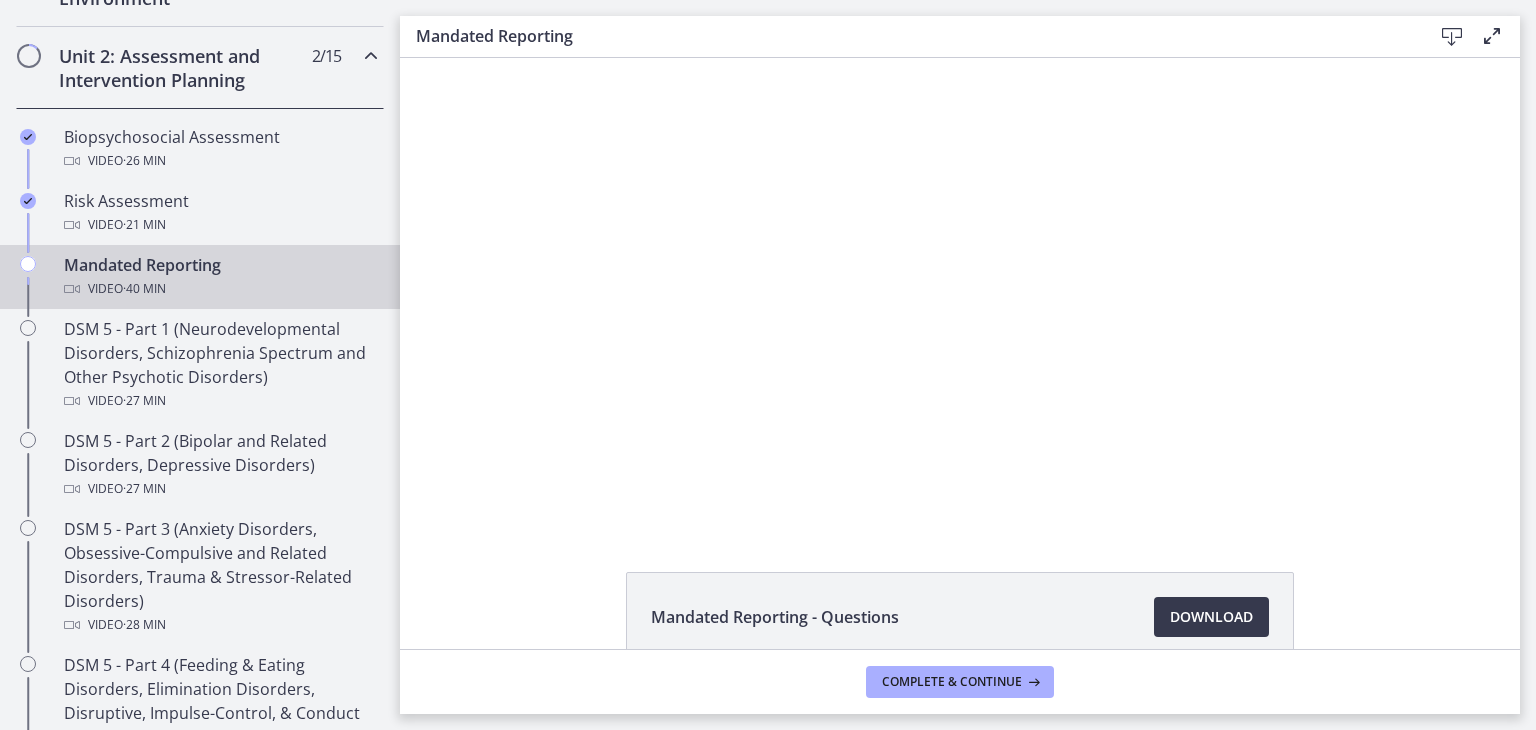 click on "Mandated Reporting - Questions
Download
Opens in a new window" 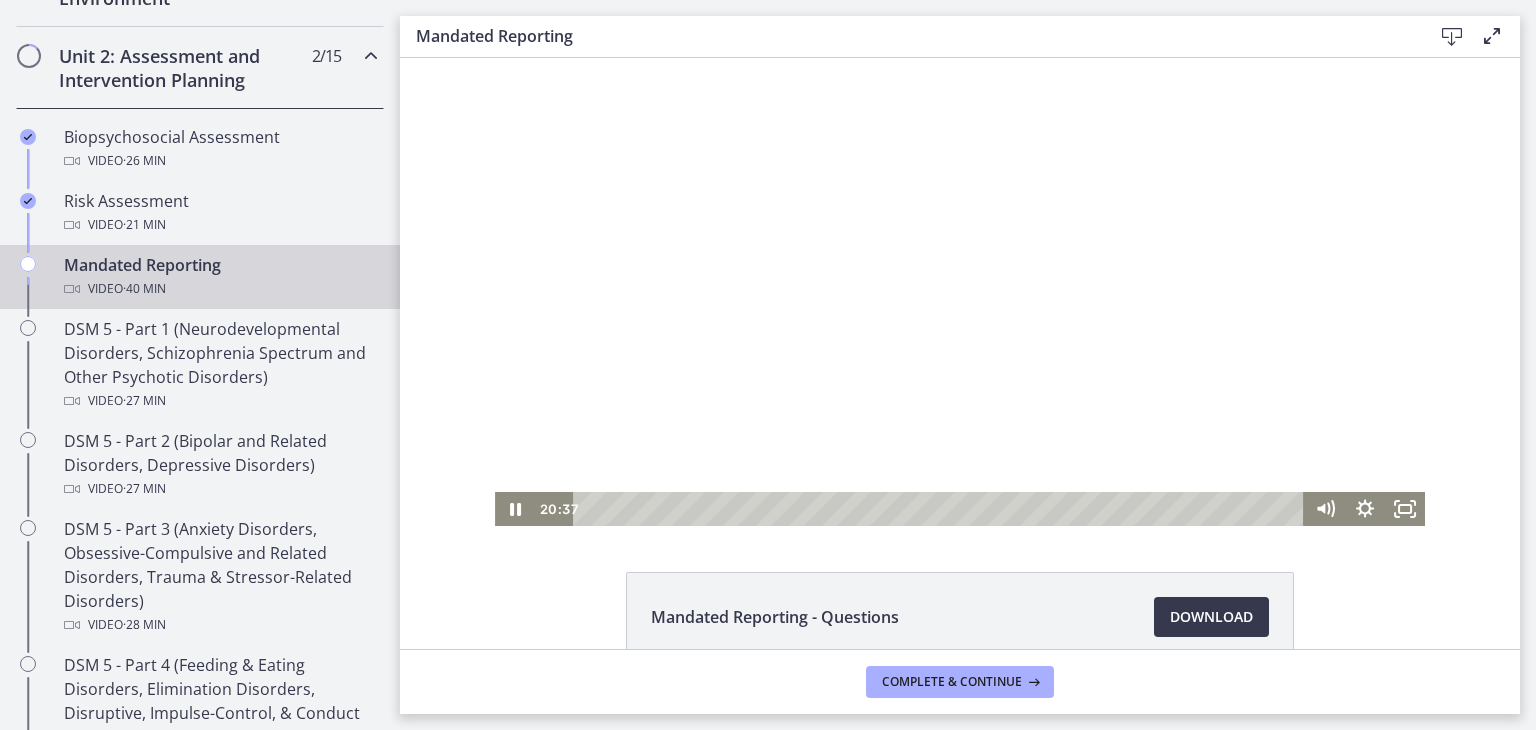 click at bounding box center [960, 292] 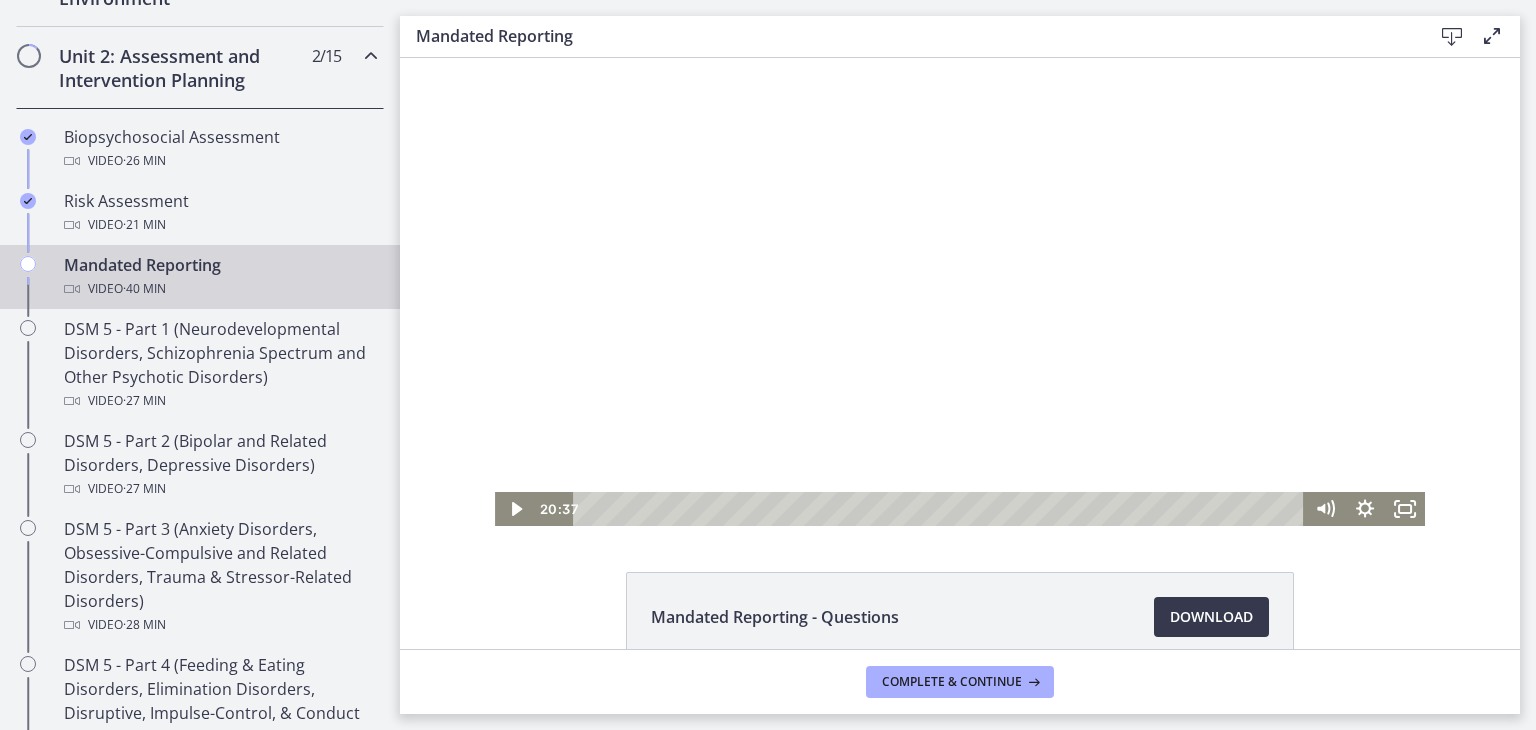 click at bounding box center [960, 292] 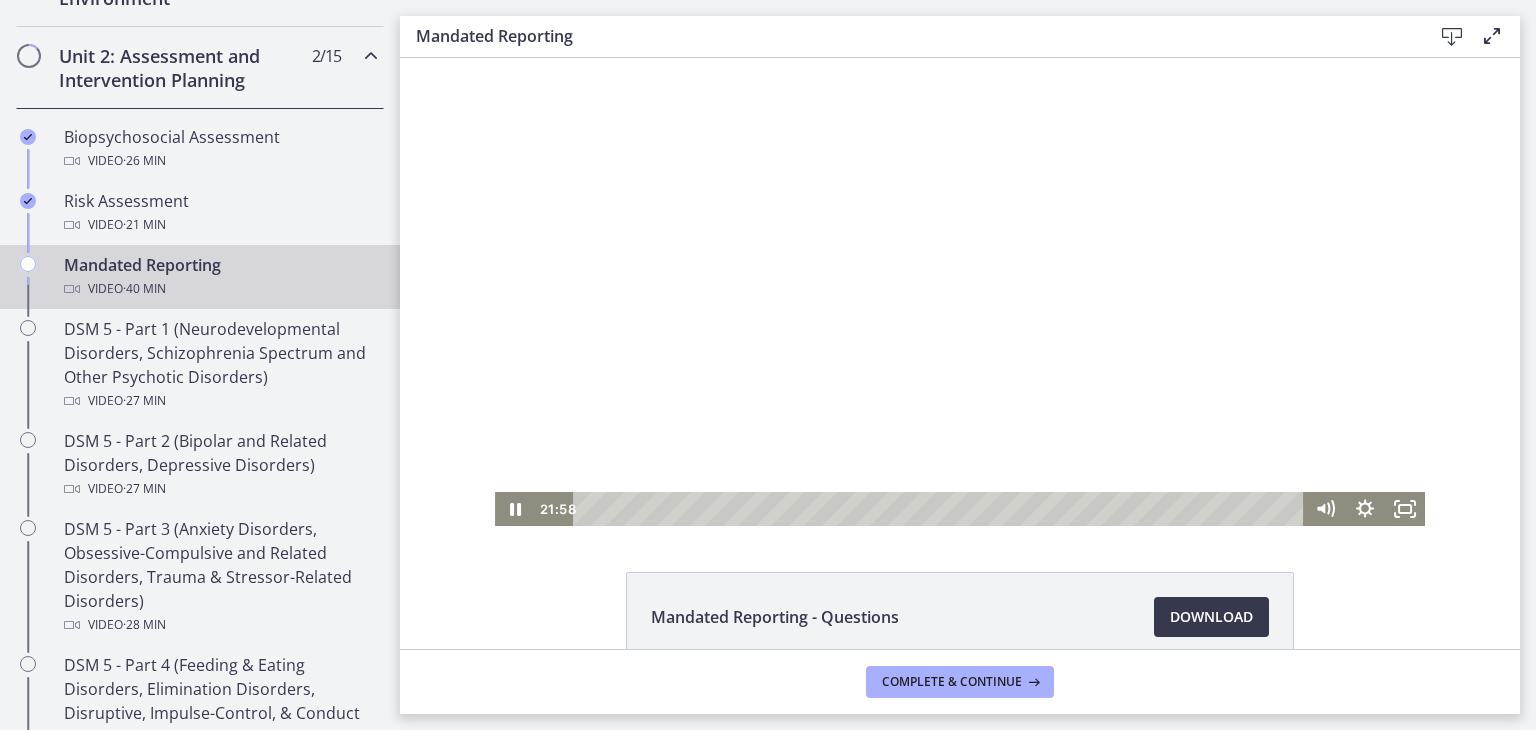click at bounding box center (960, 292) 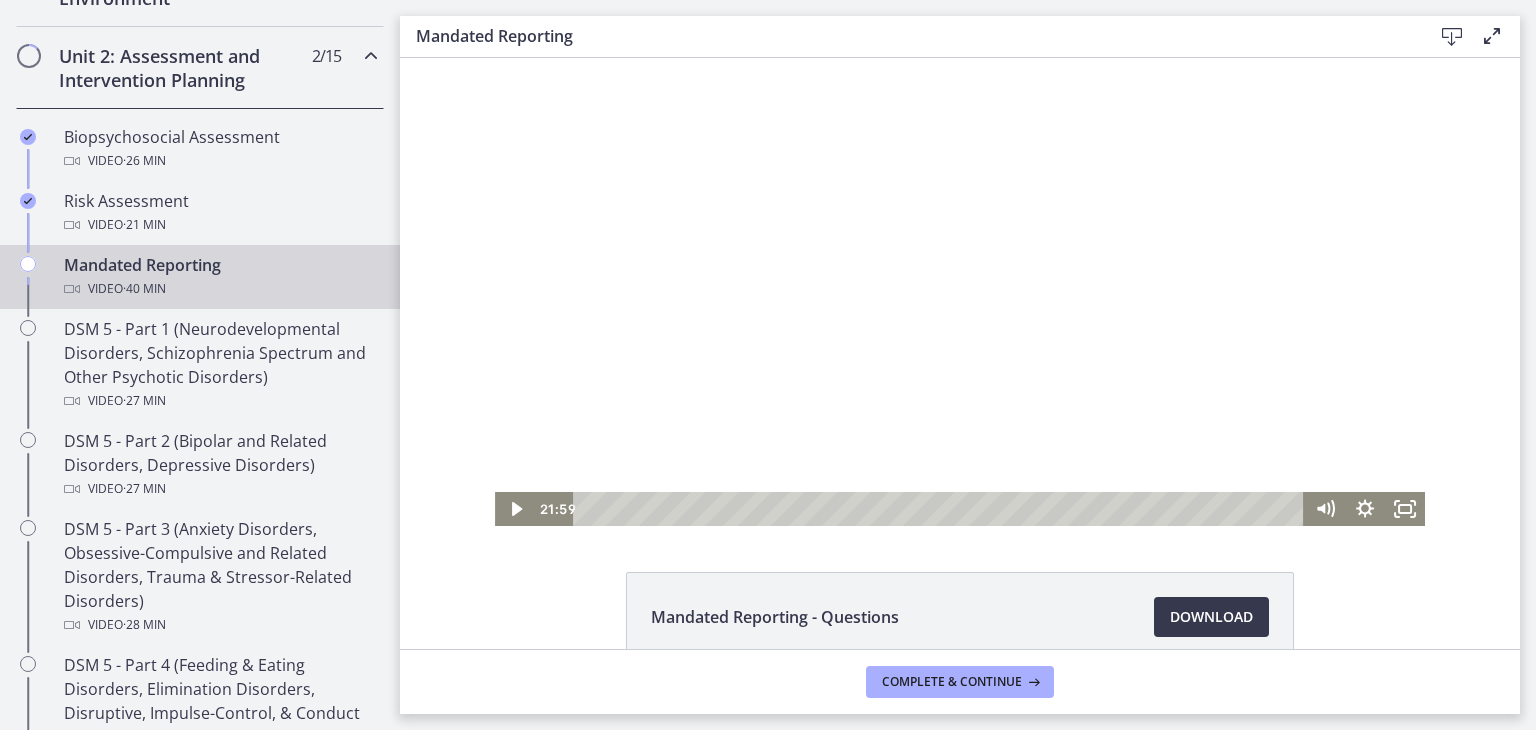 click at bounding box center (960, 292) 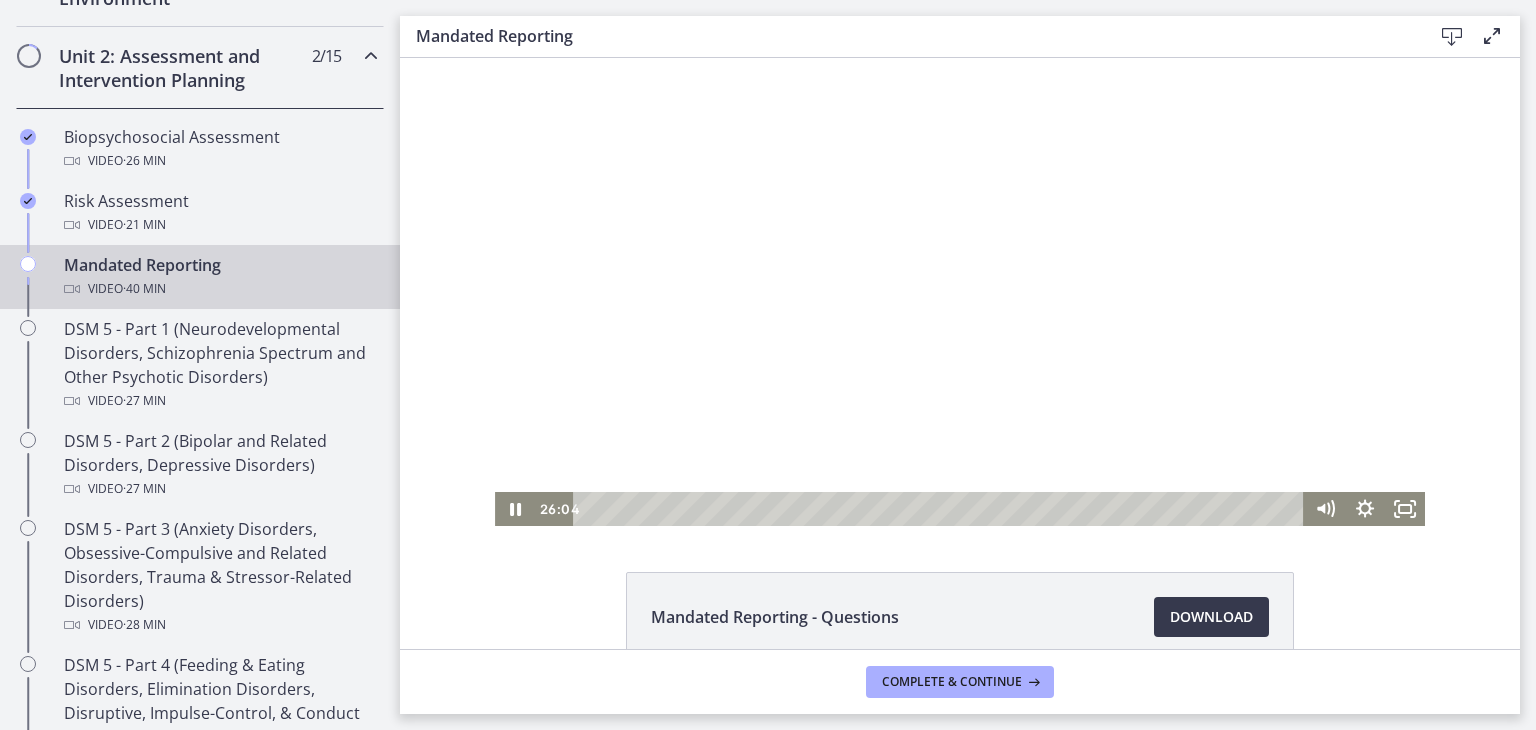 click on "Mandated Reporting - Questions
Download
Opens in a new window" at bounding box center (960, 665) 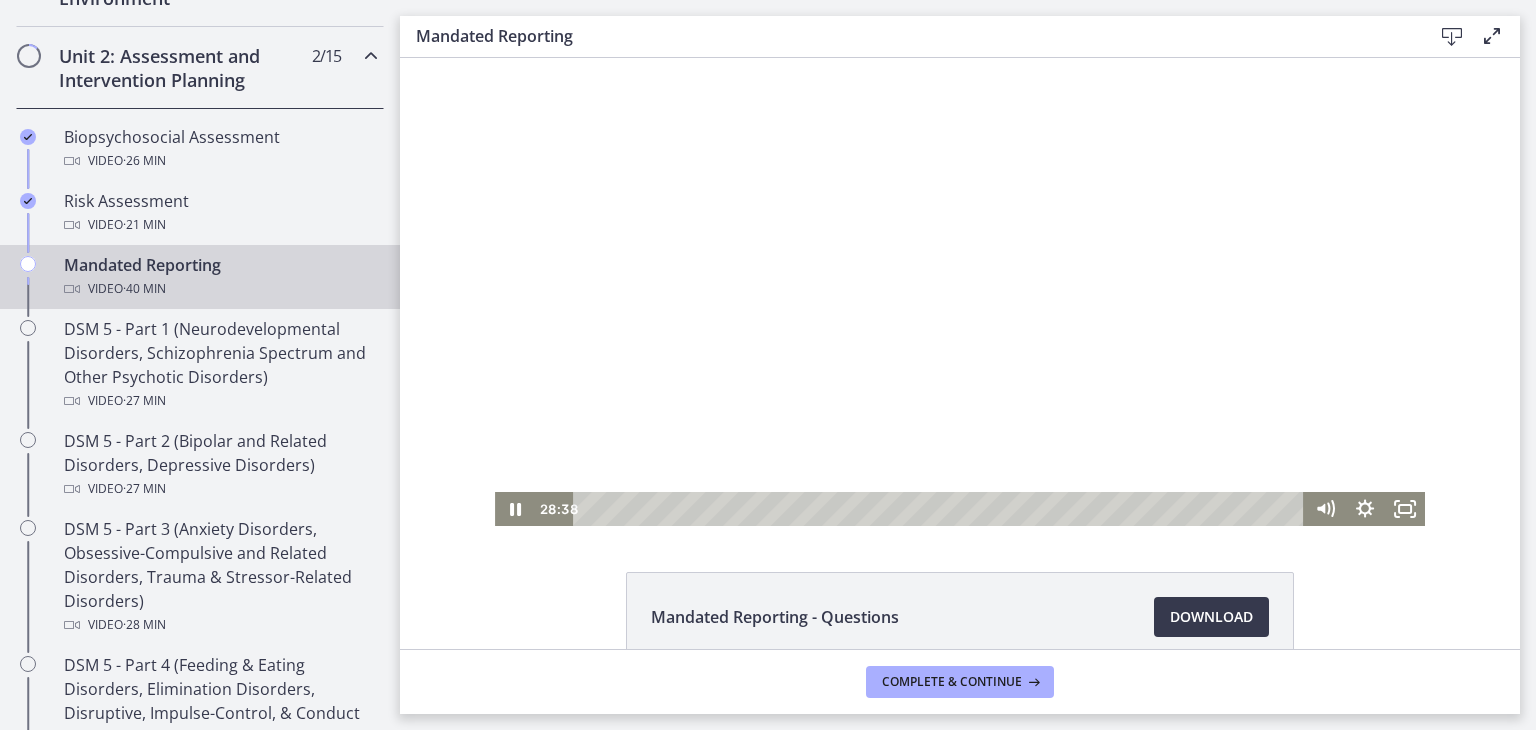 drag, startPoint x: 525, startPoint y: 454, endPoint x: 642, endPoint y: 337, distance: 165.46298 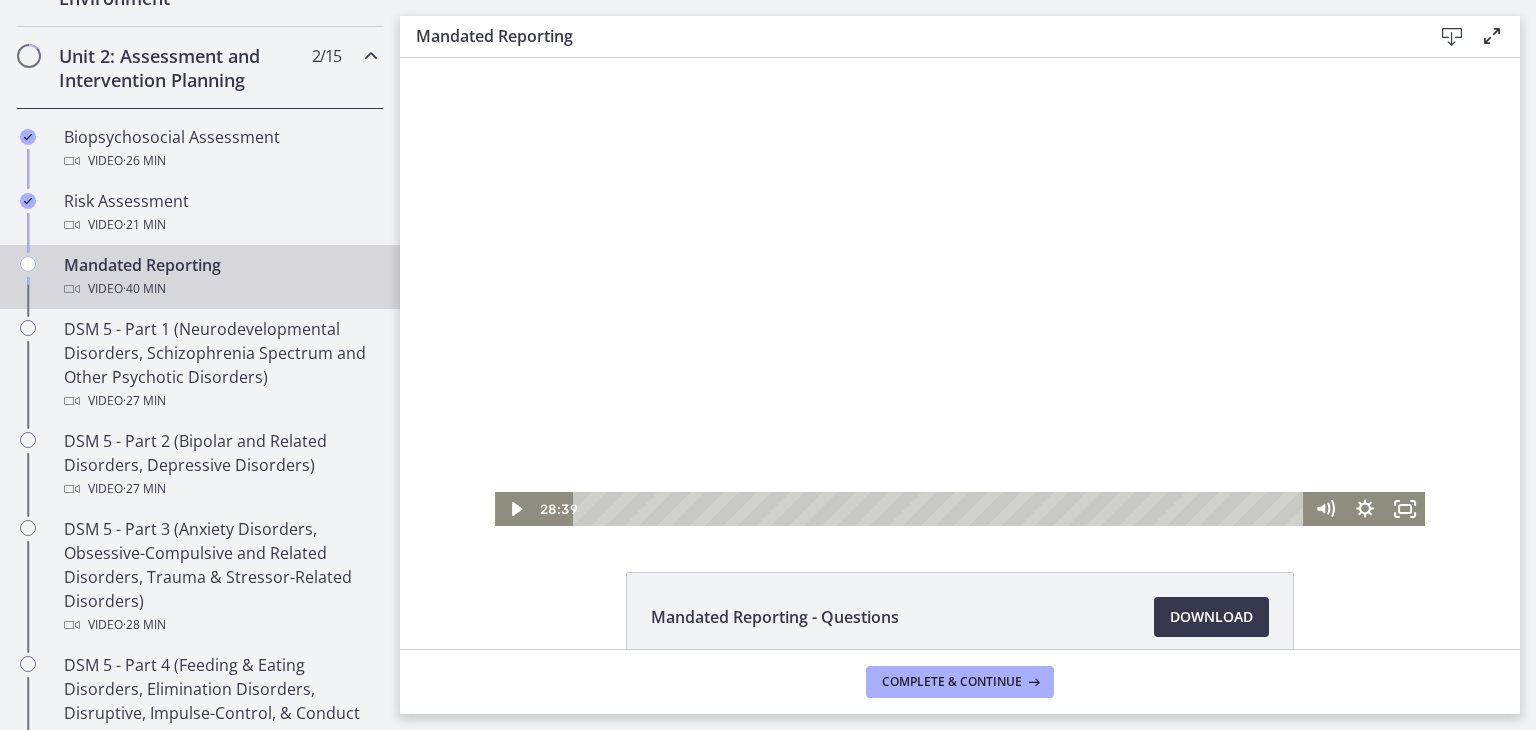 click at bounding box center [960, 292] 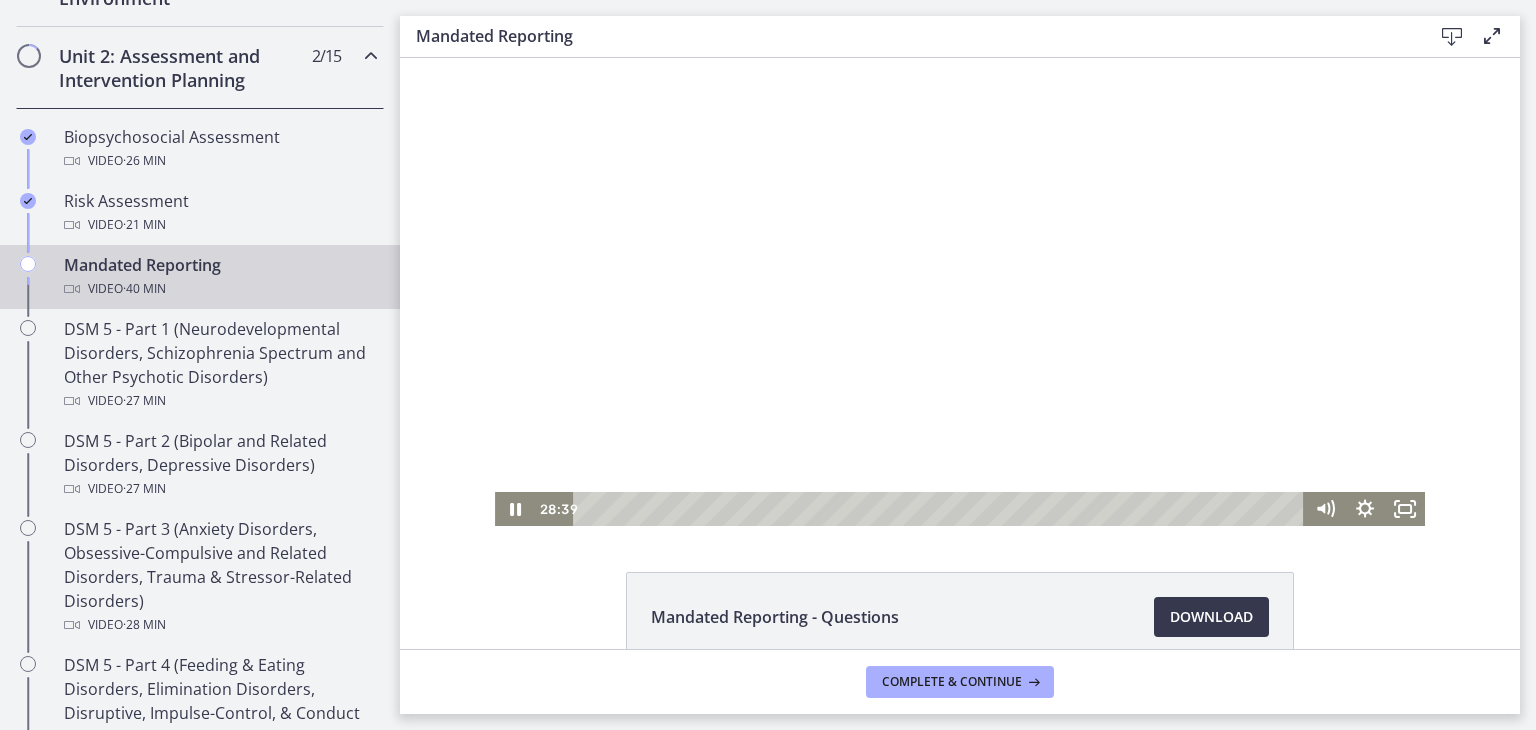 click at bounding box center [960, 292] 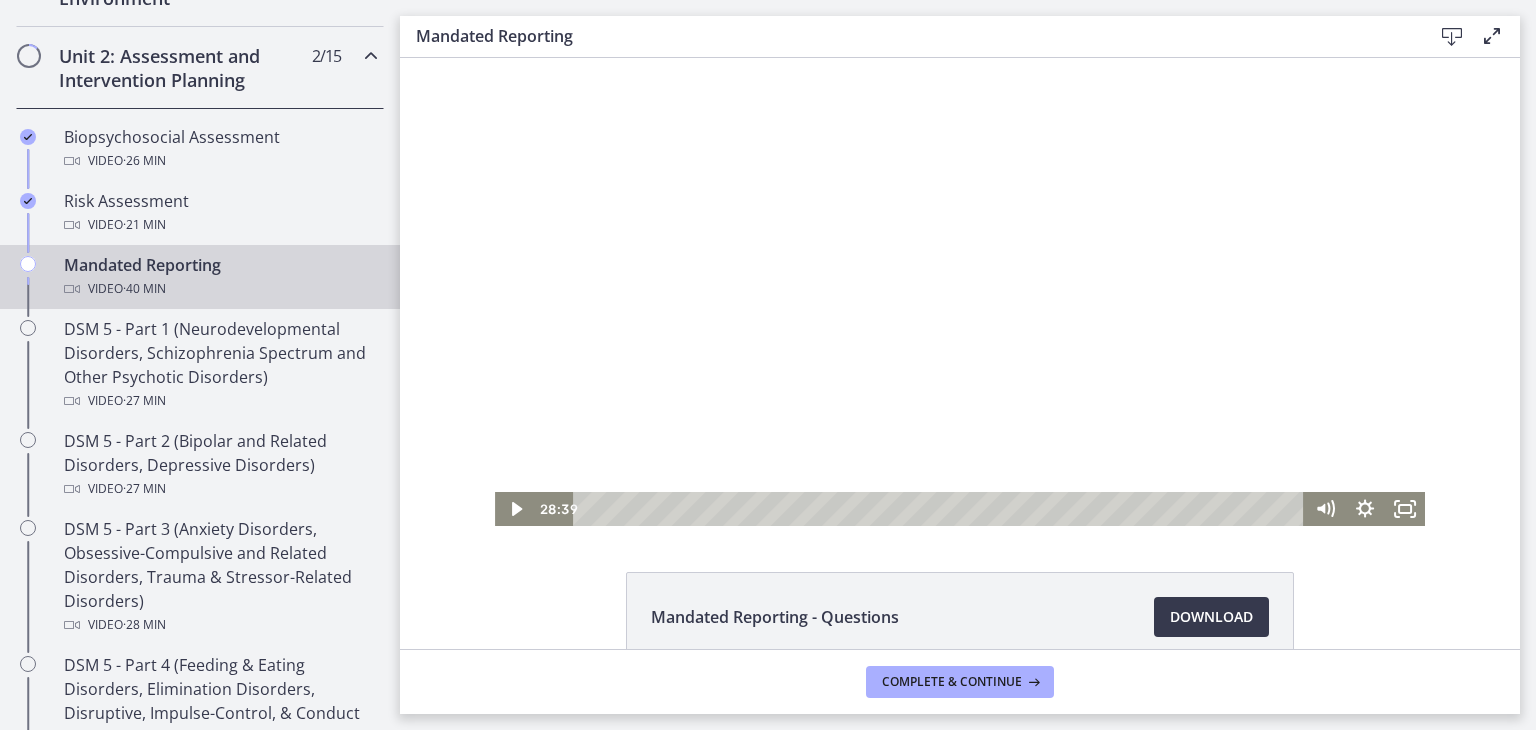click at bounding box center (960, 292) 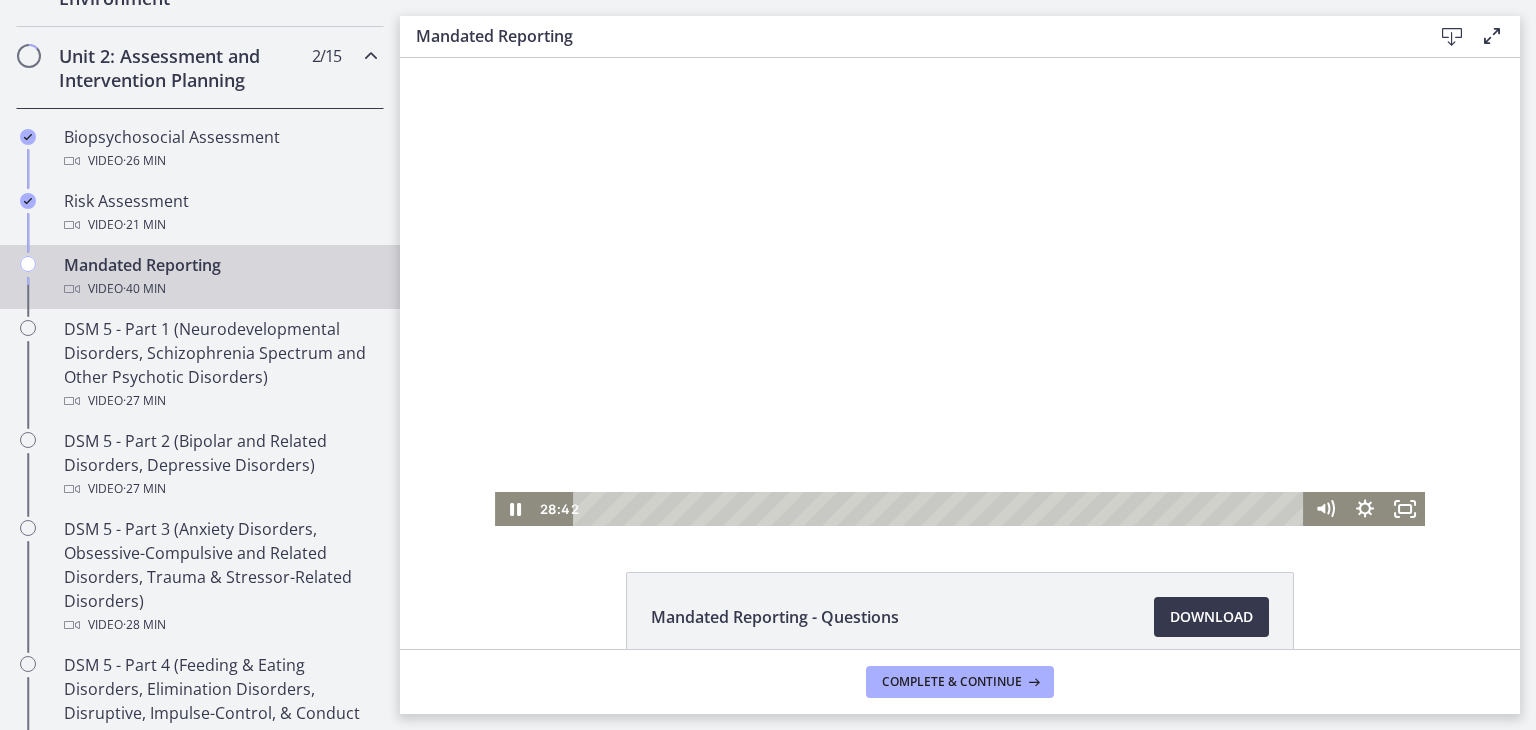 type 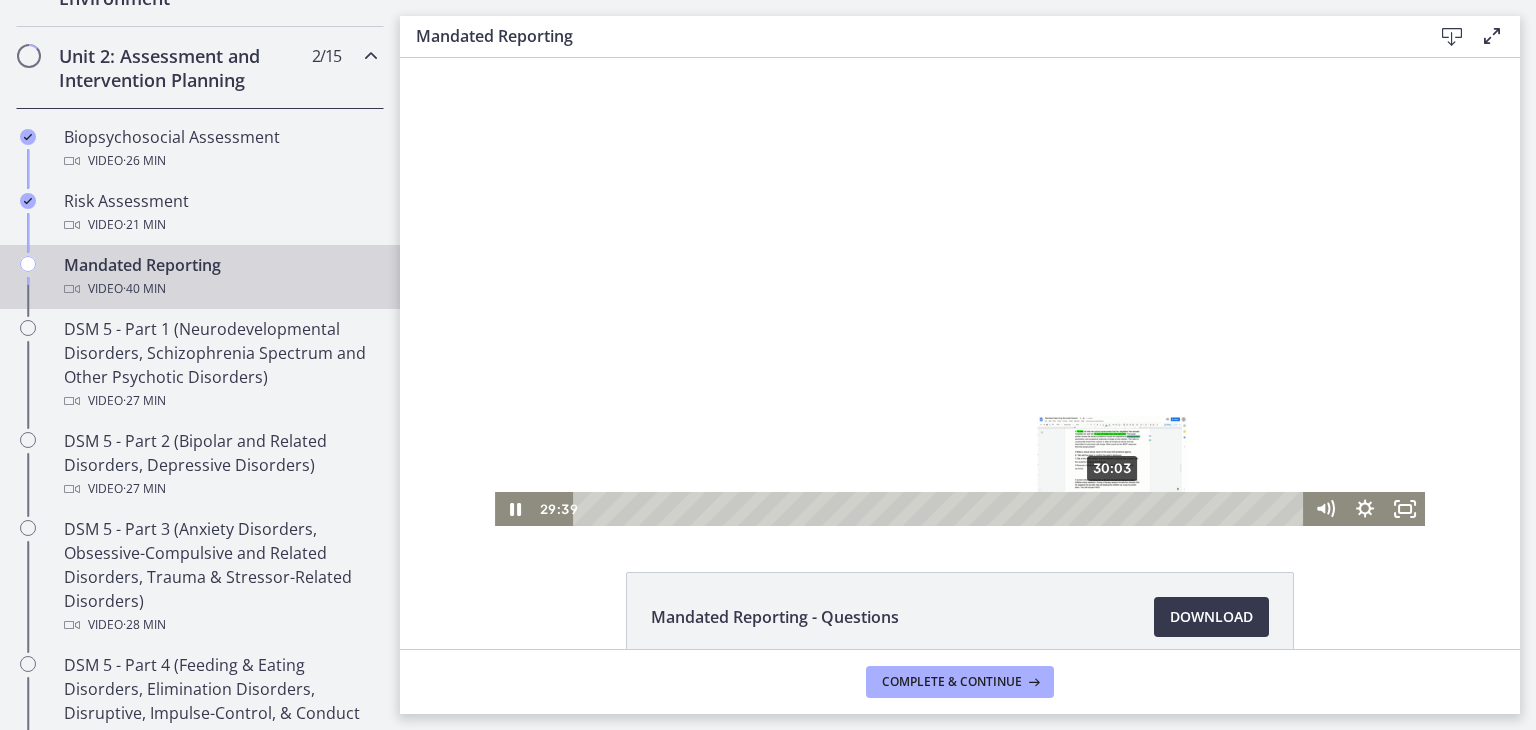 click on "30:03" at bounding box center [941, 509] 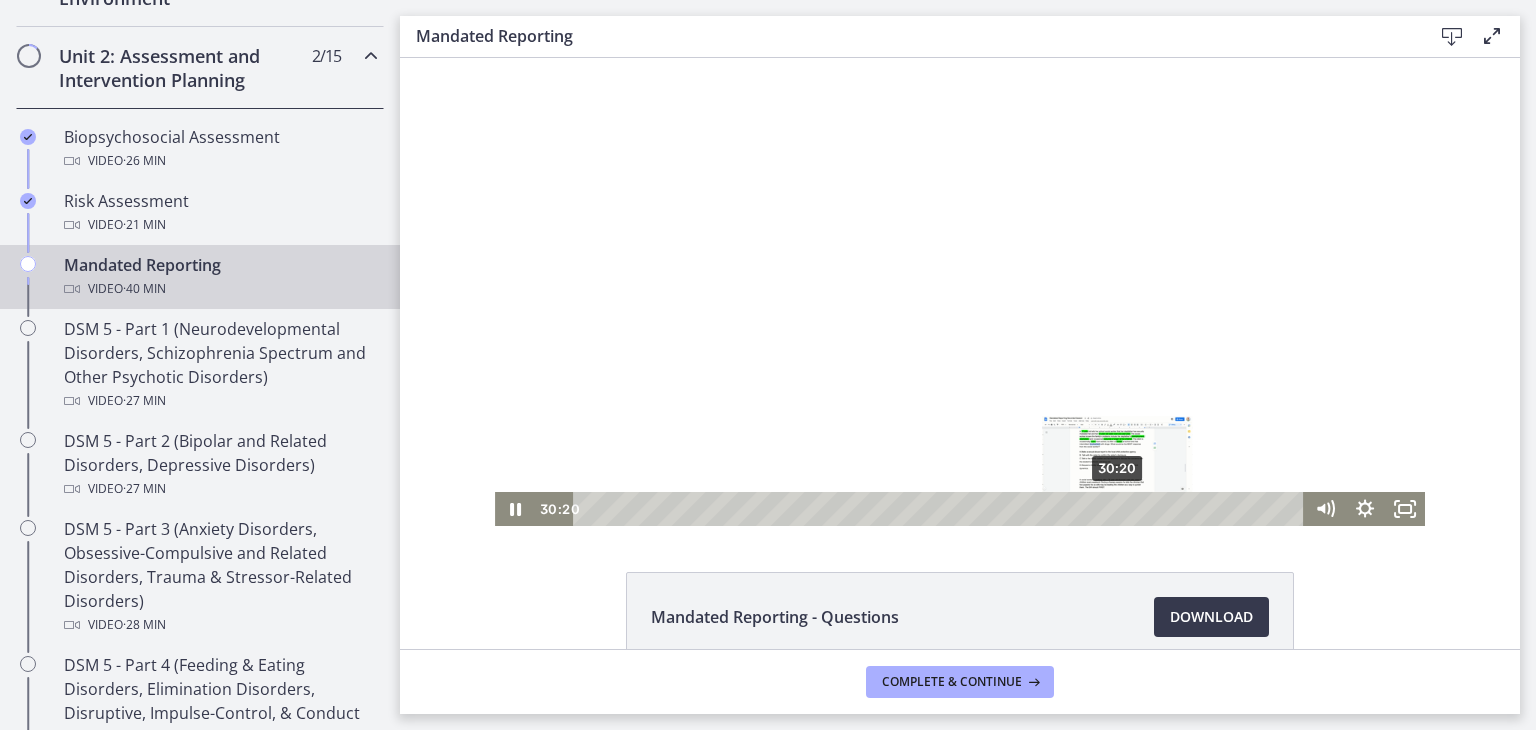 click on "30:20" at bounding box center [941, 509] 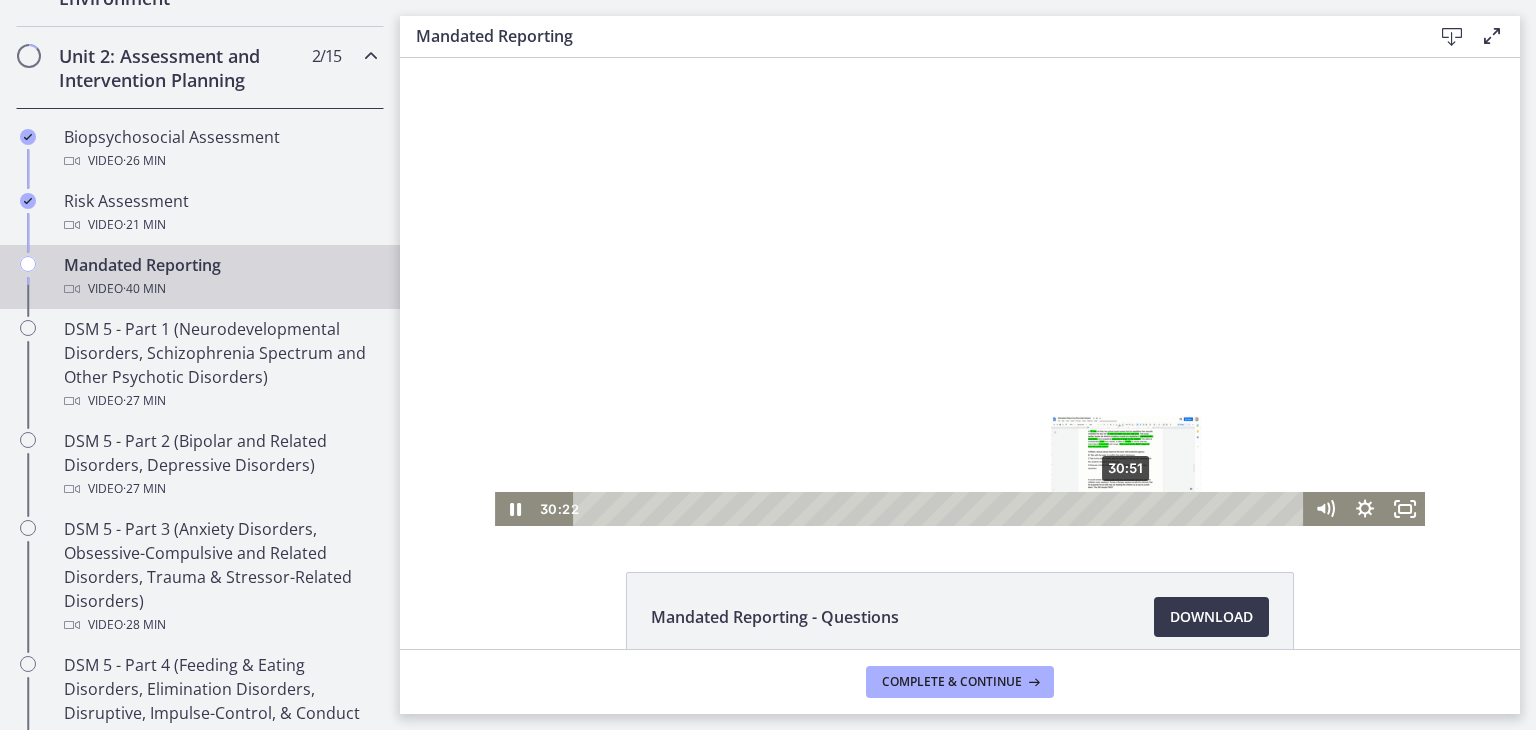 click on "30:51" at bounding box center [941, 509] 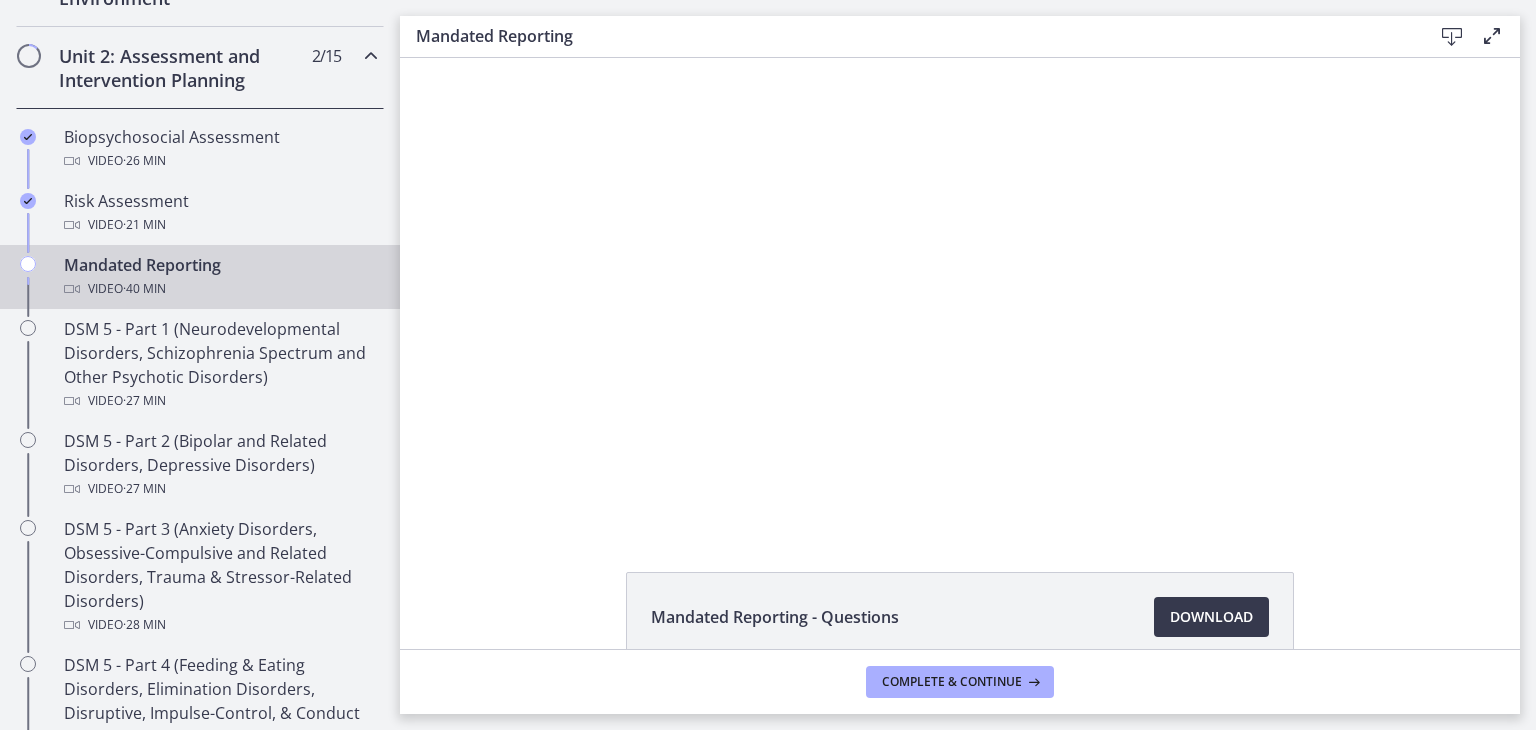 click on "Mandated Reporting - Questions
Download
Opens in a new window" at bounding box center [960, 665] 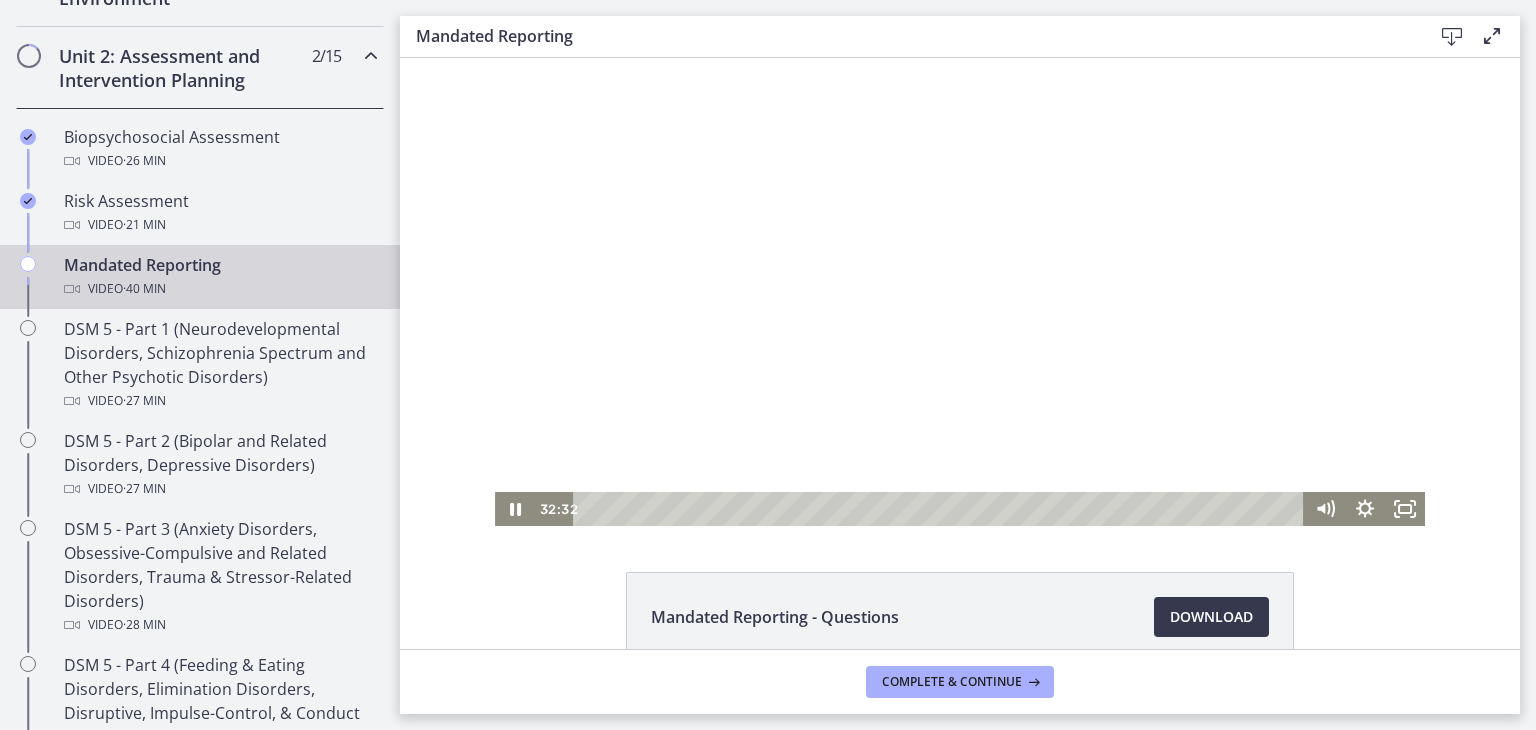 click at bounding box center [960, 292] 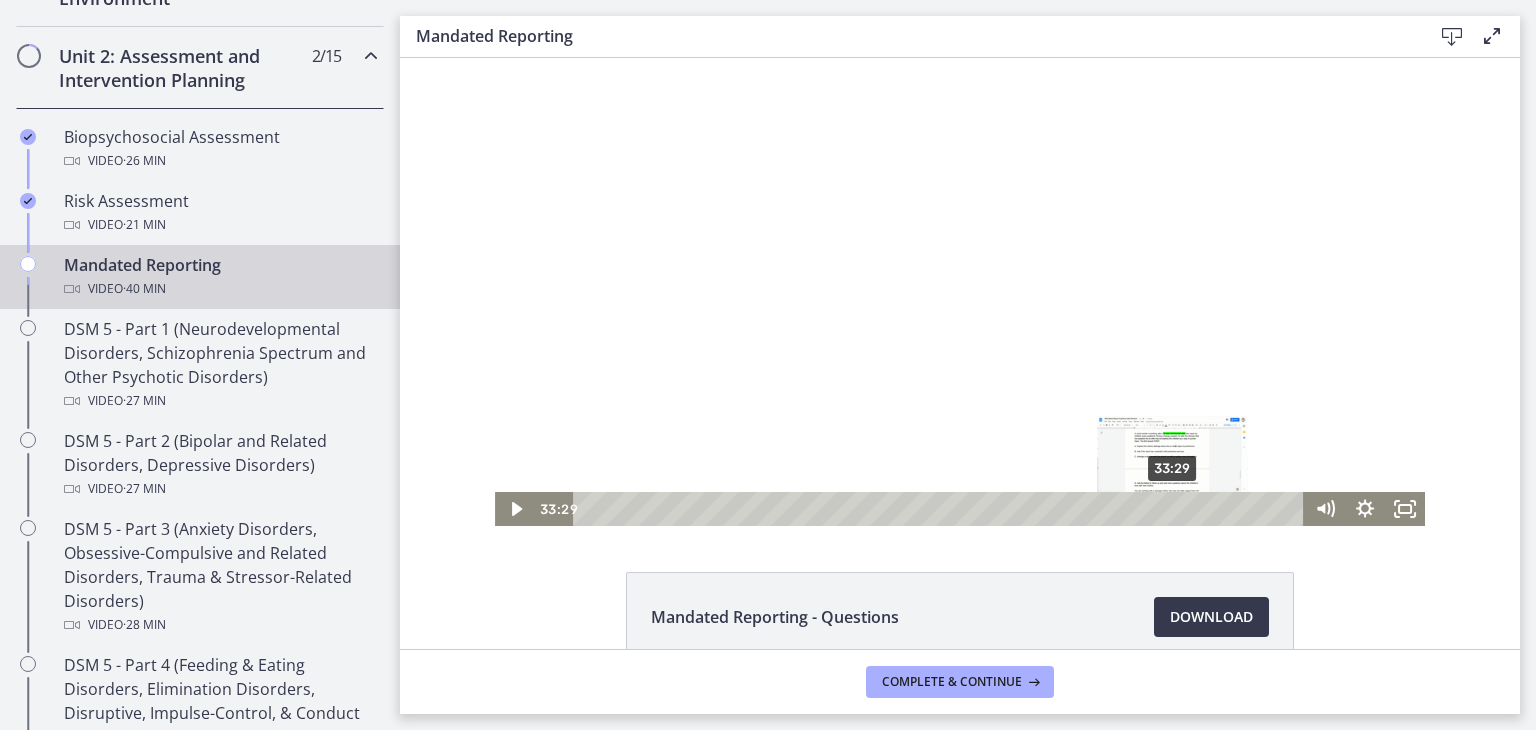 click on "33:29" at bounding box center (941, 509) 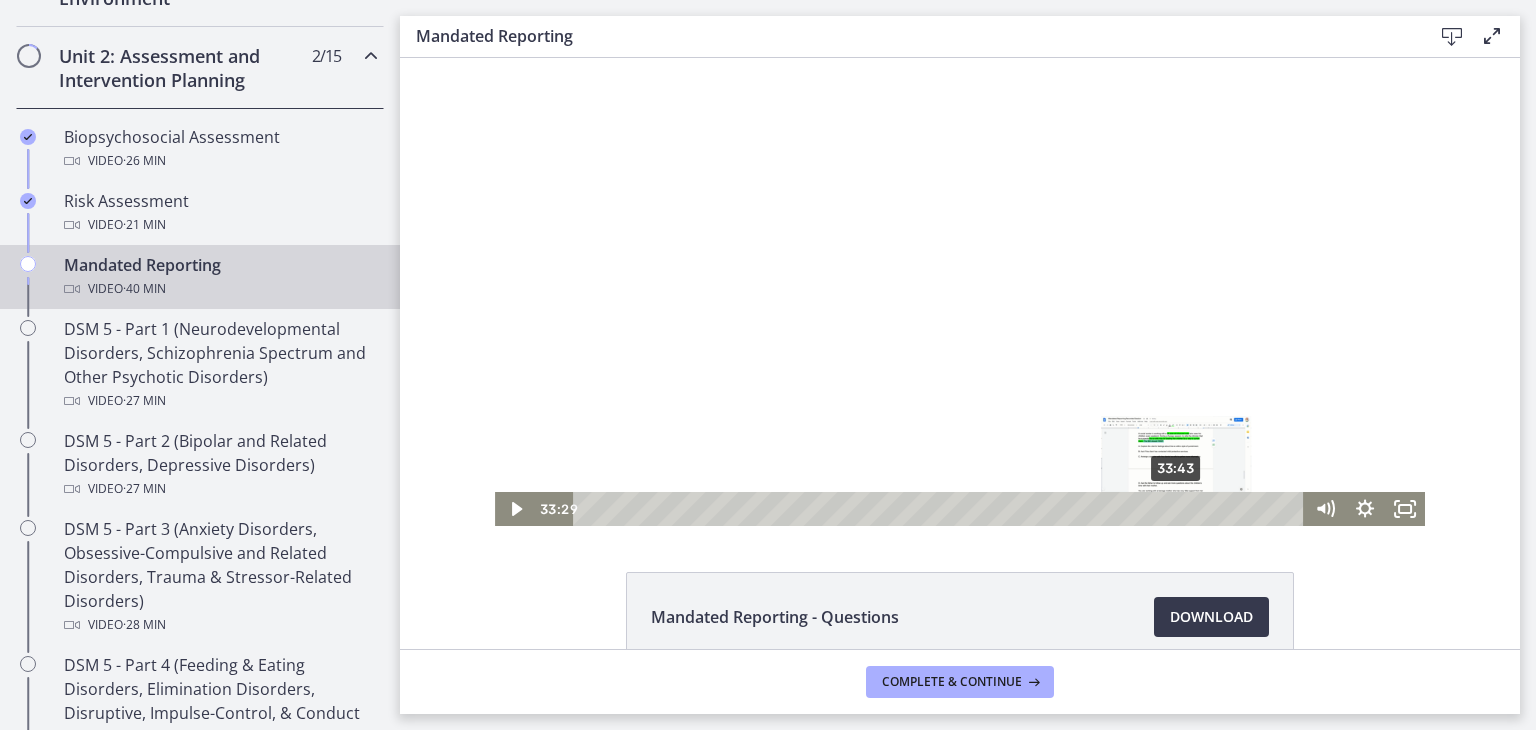 click on "33:43" at bounding box center (941, 509) 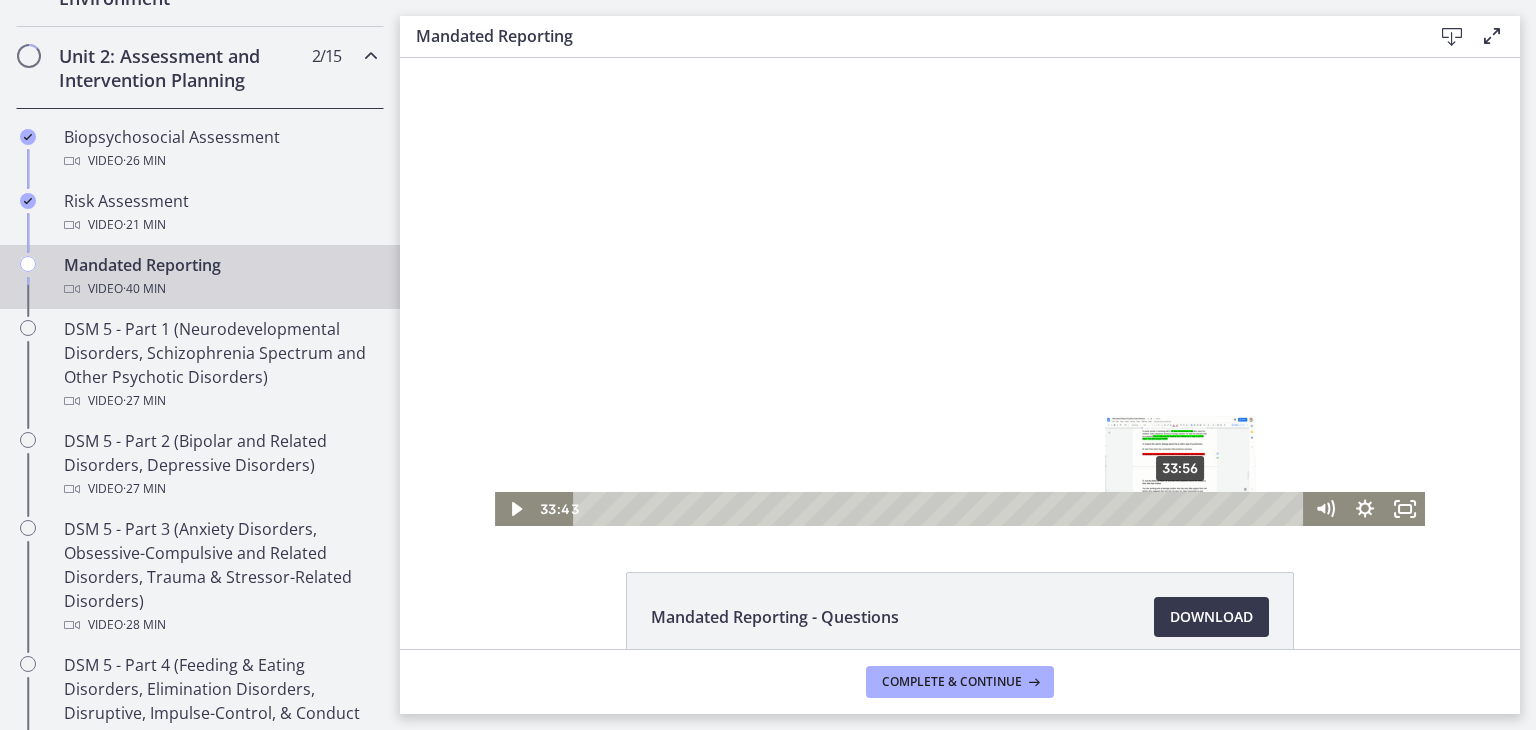 click on "33:56" at bounding box center (941, 509) 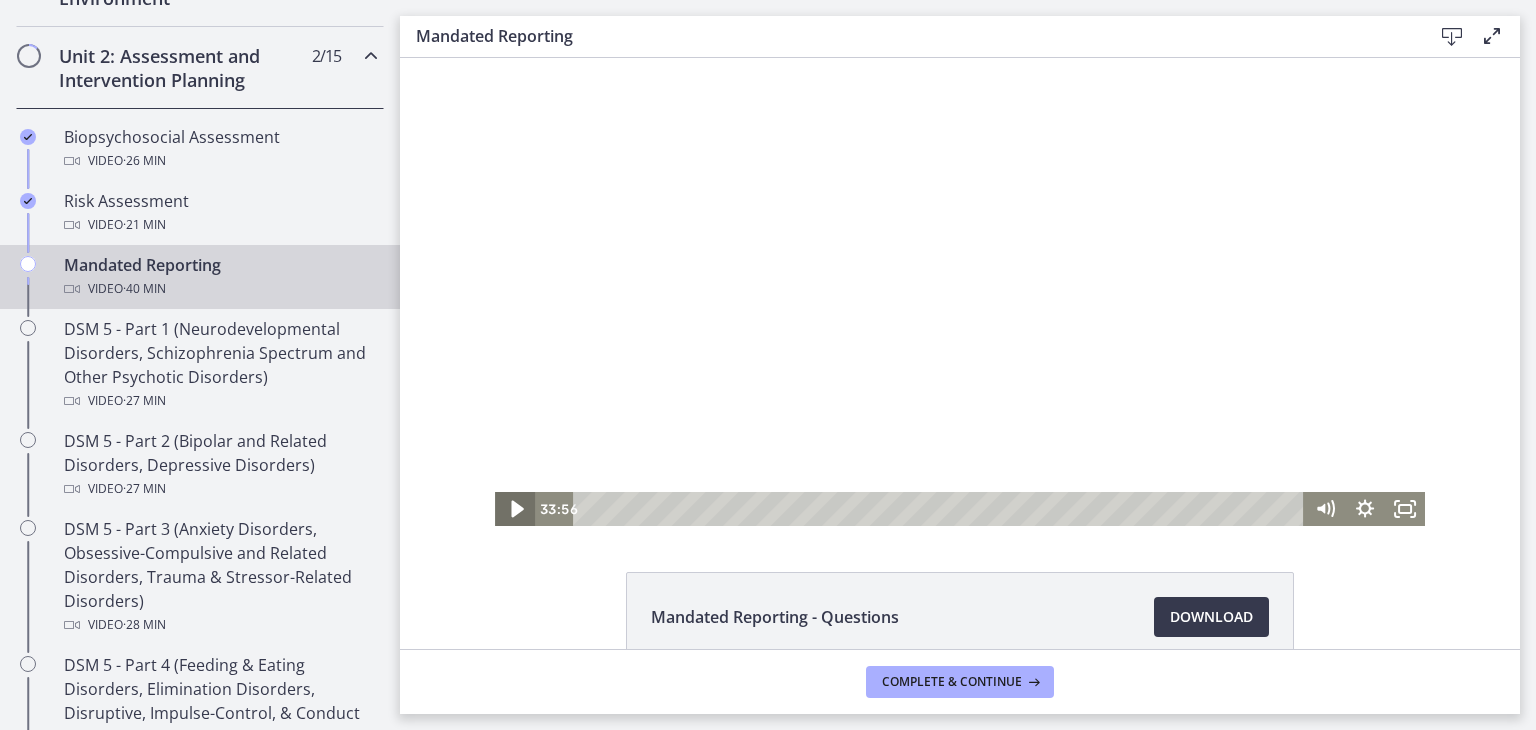 click 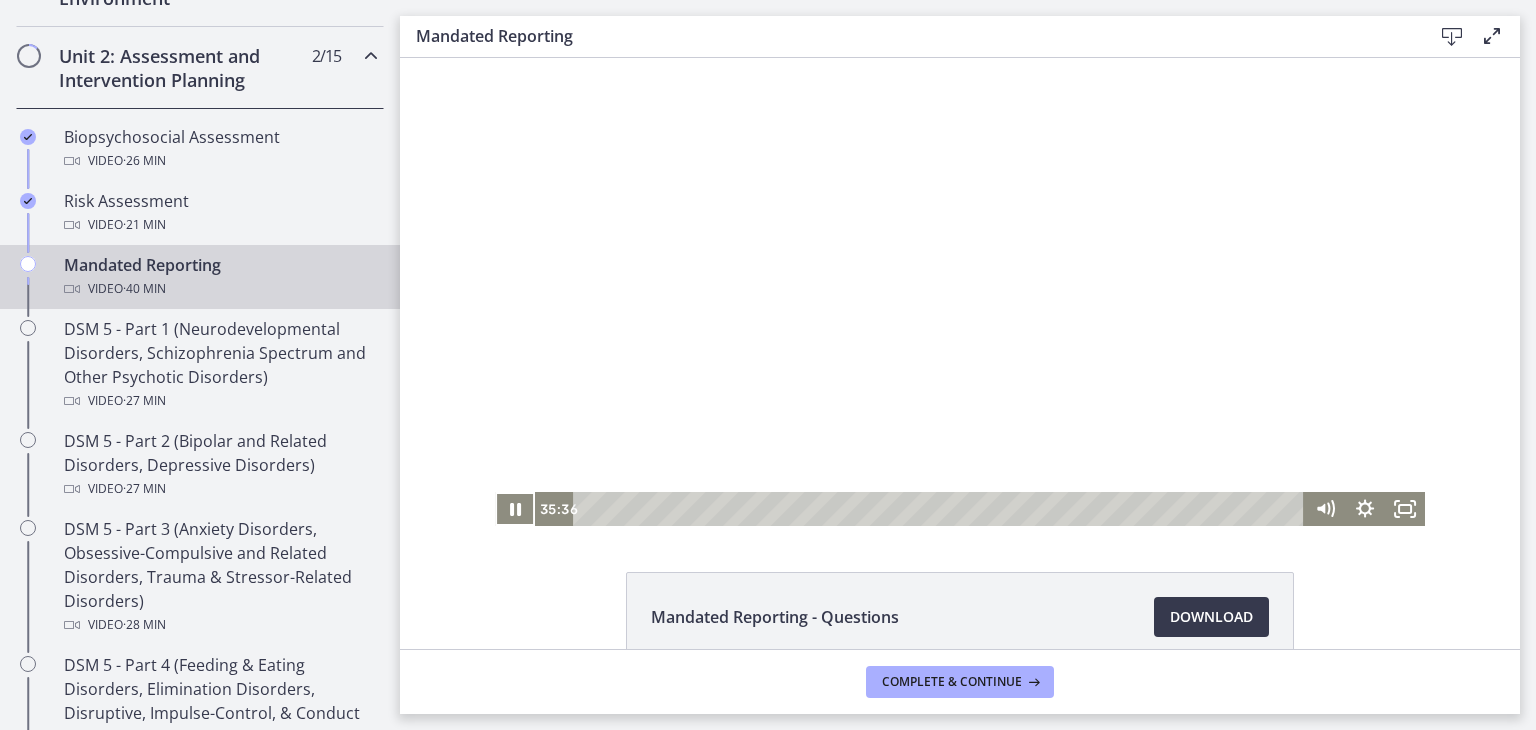 type 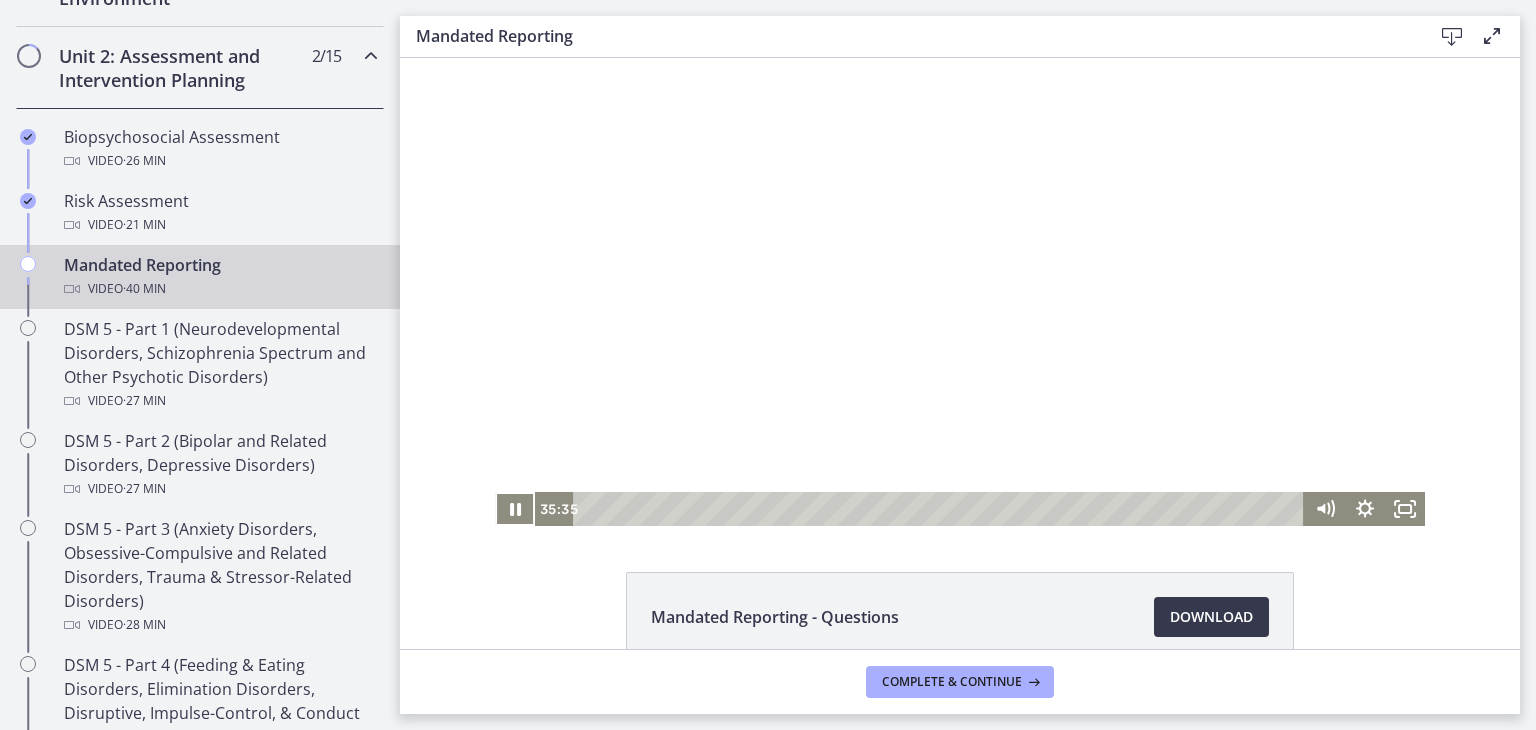 click at bounding box center (960, 292) 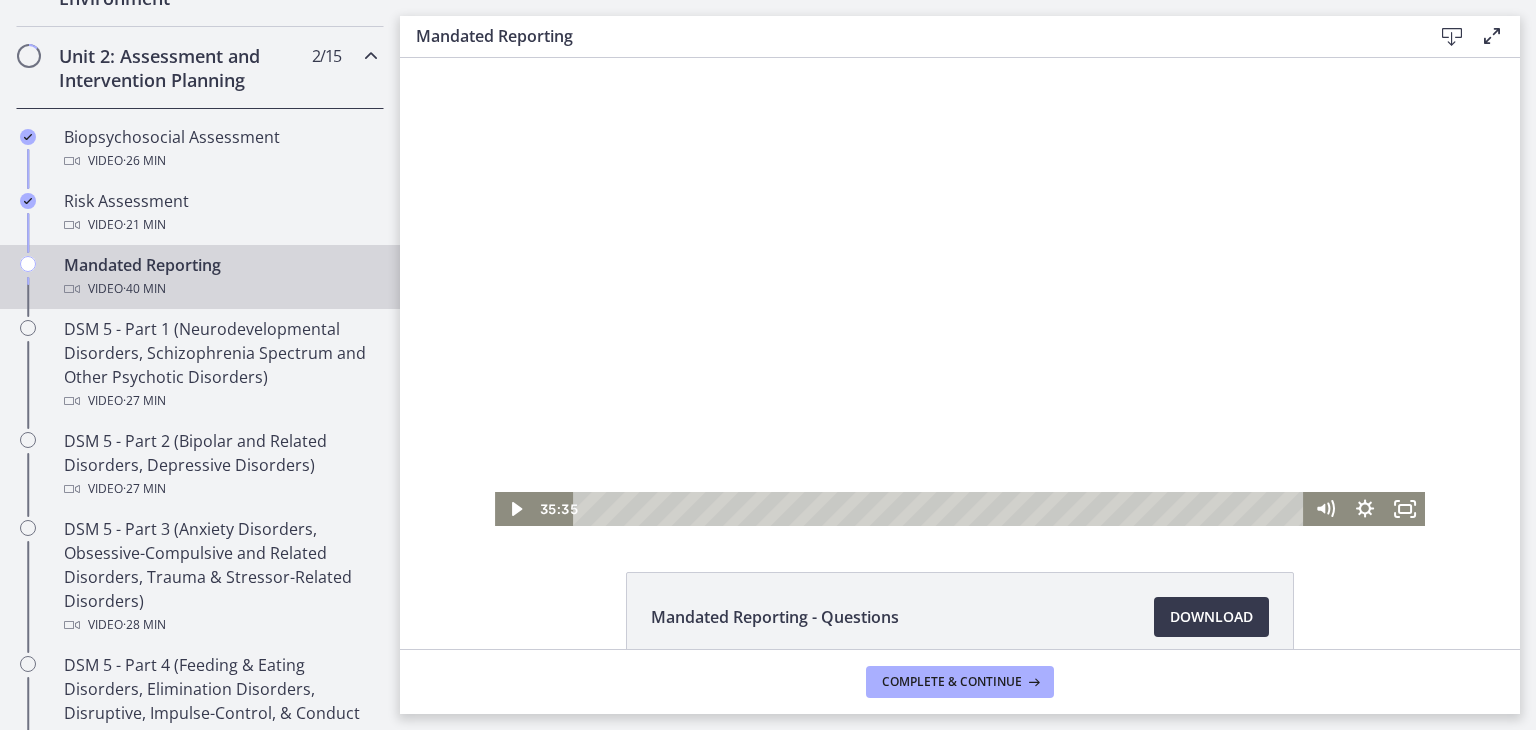 click at bounding box center (960, 292) 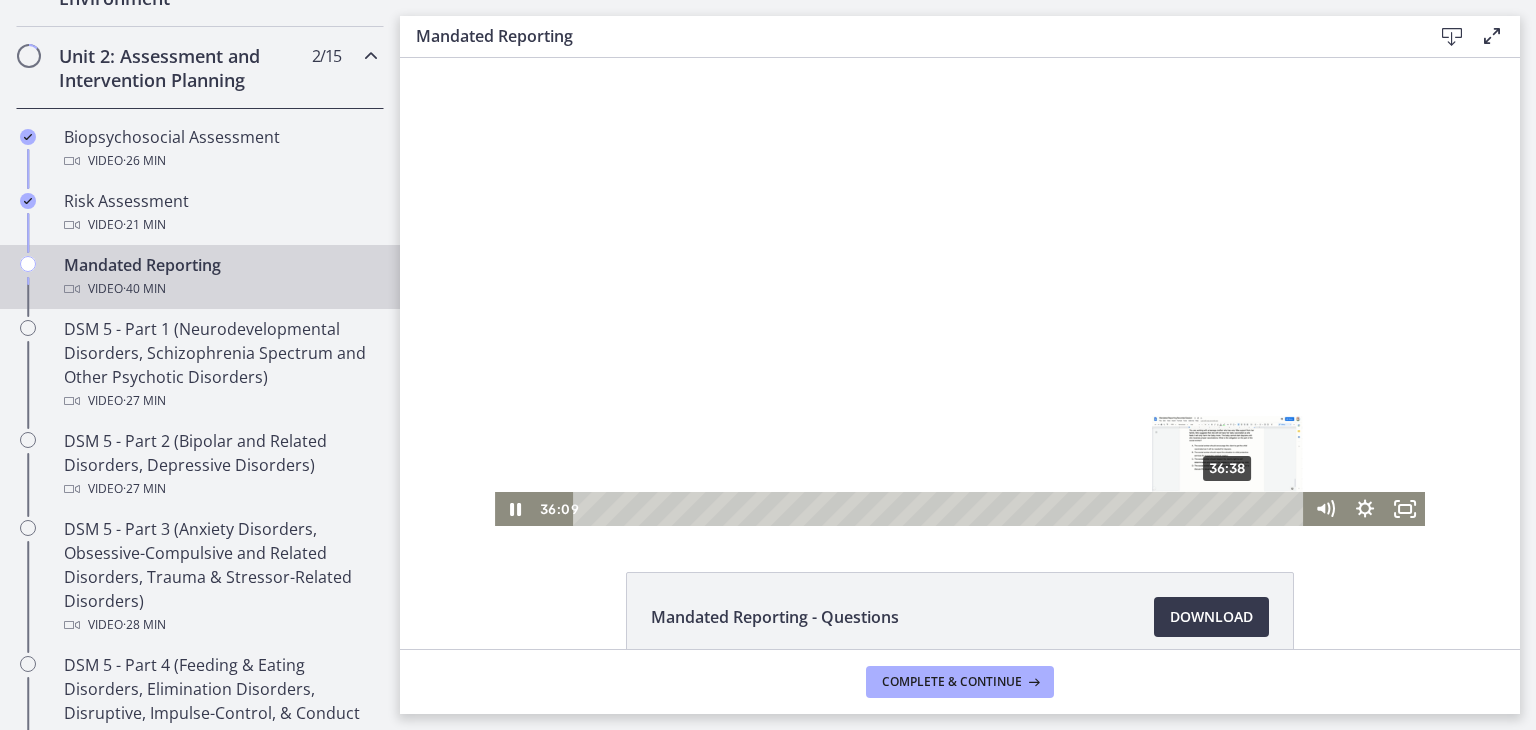 click on "36:38" at bounding box center (941, 509) 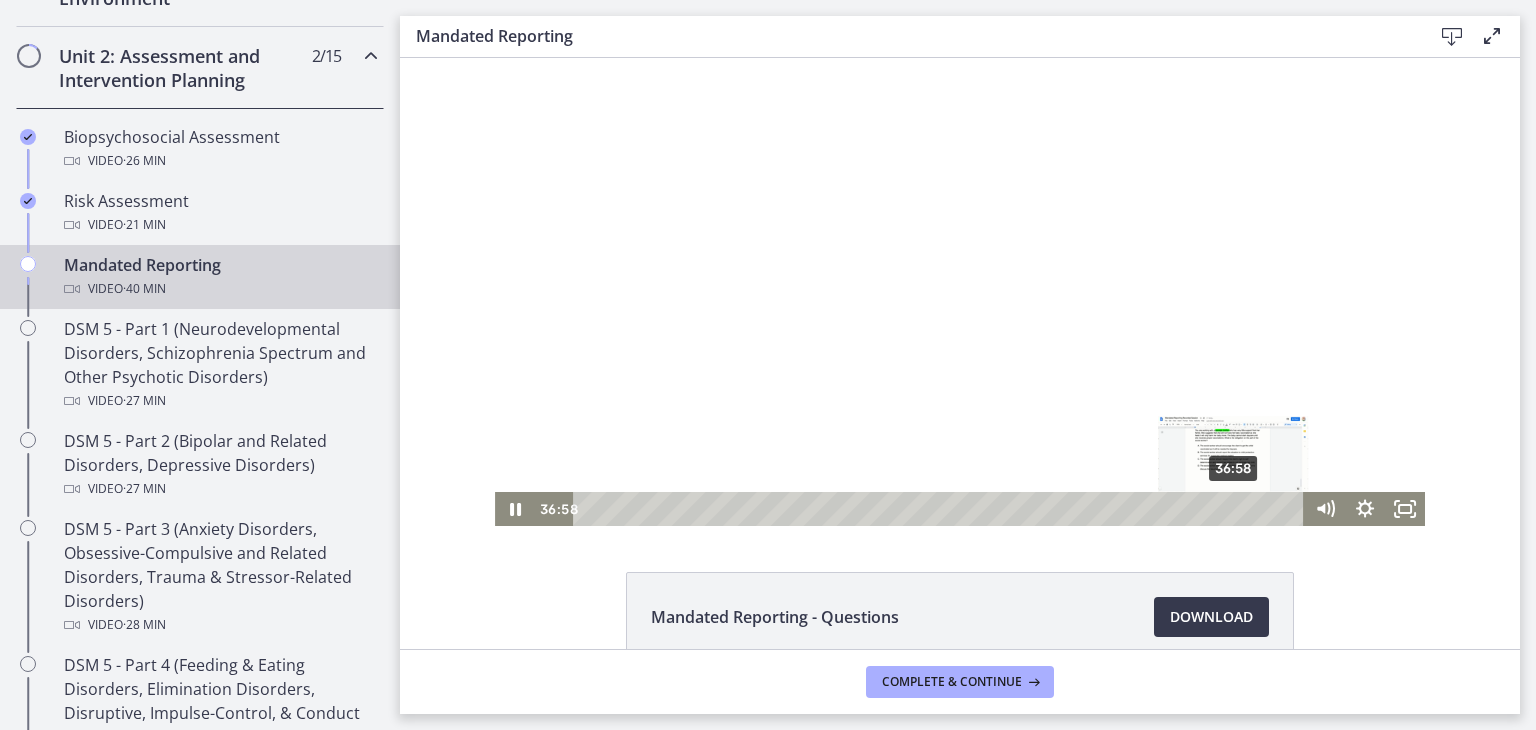 click on "36:58" at bounding box center (941, 509) 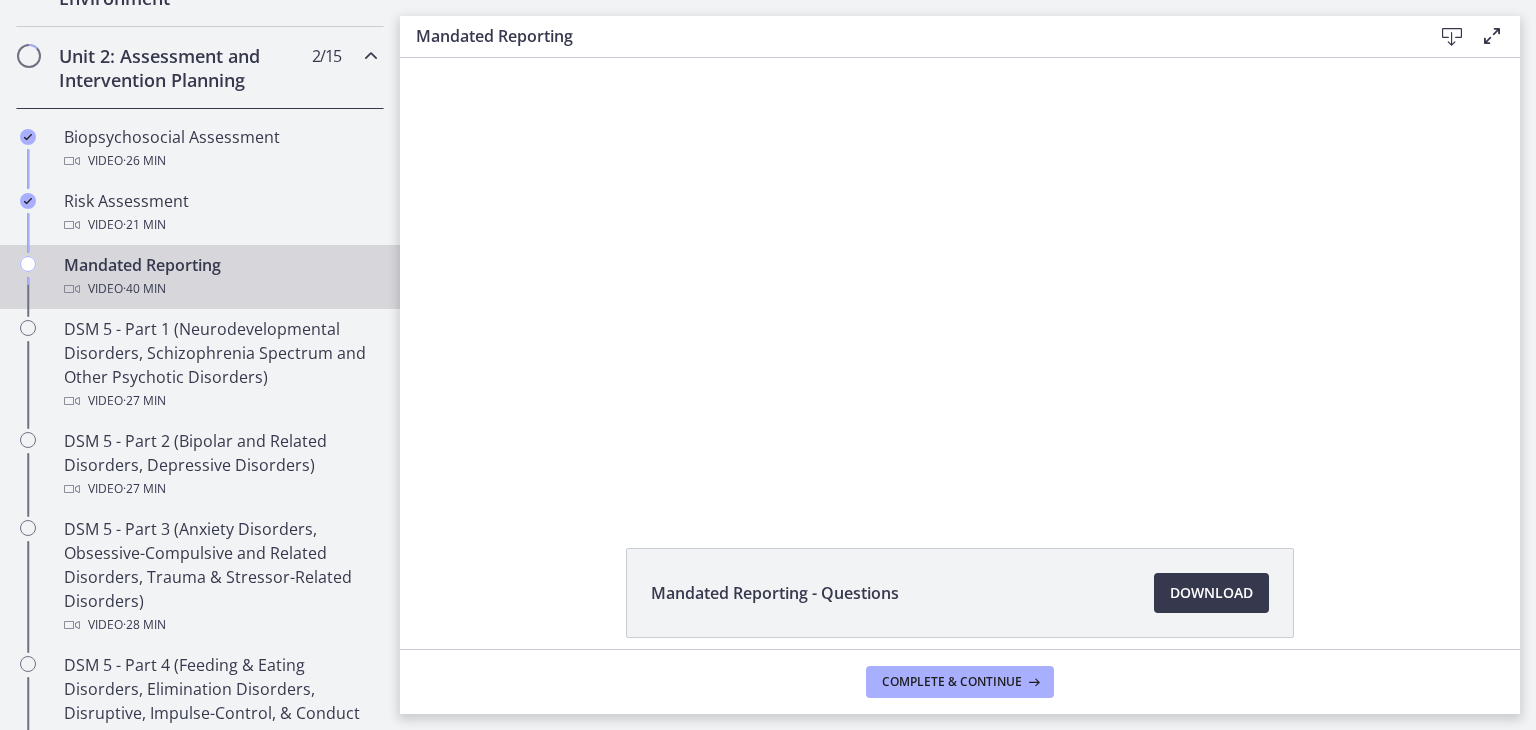 scroll, scrollTop: 0, scrollLeft: 0, axis: both 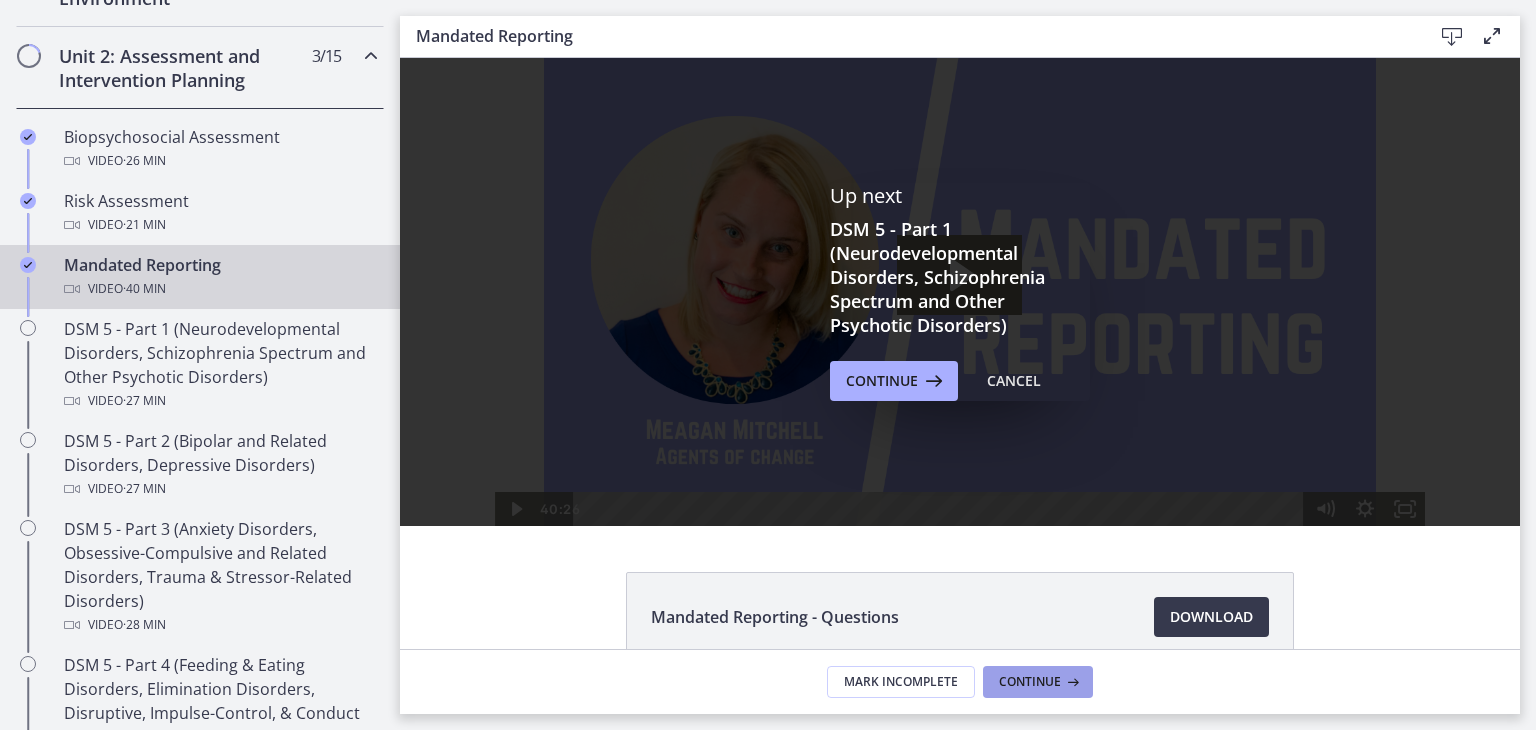 click on "Continue" at bounding box center (1030, 682) 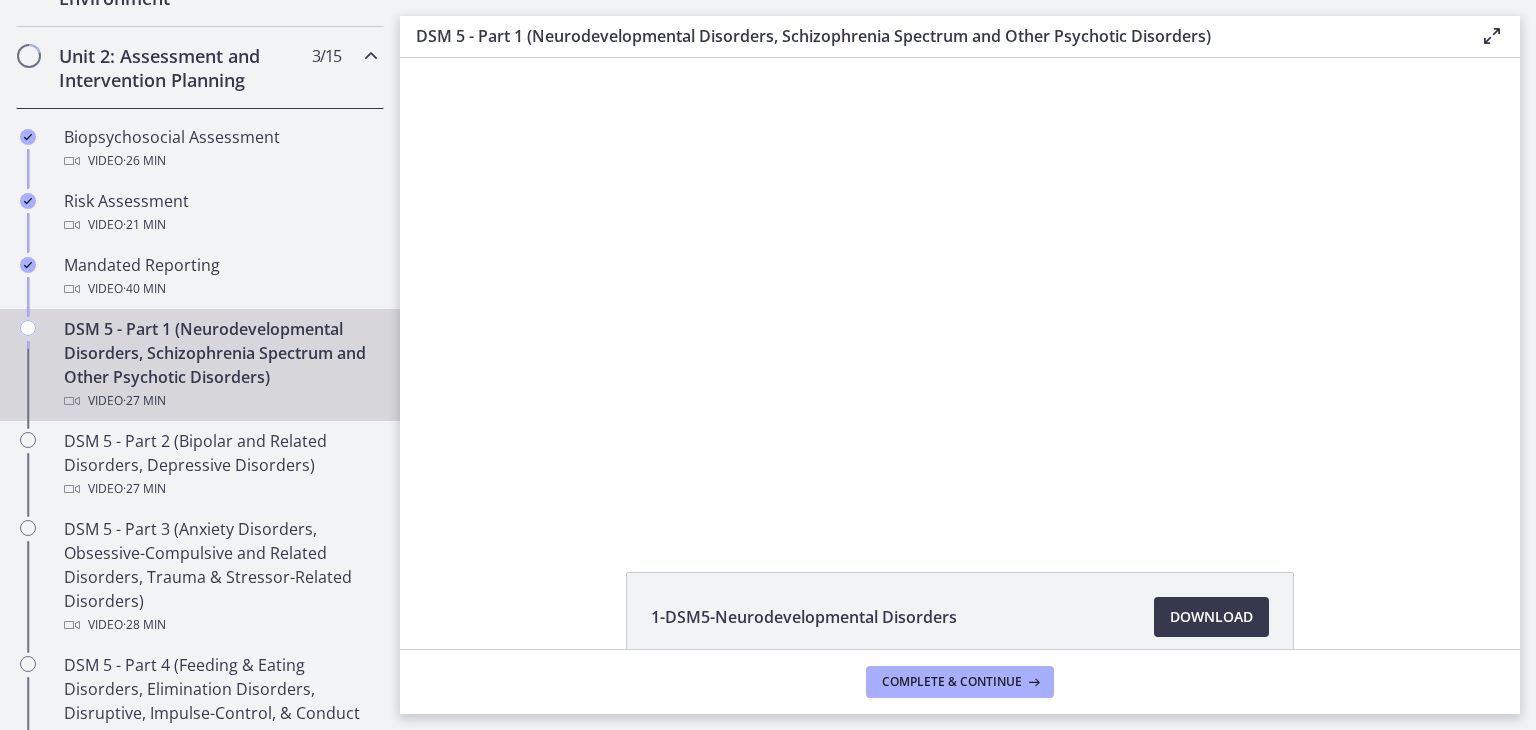 scroll, scrollTop: 0, scrollLeft: 0, axis: both 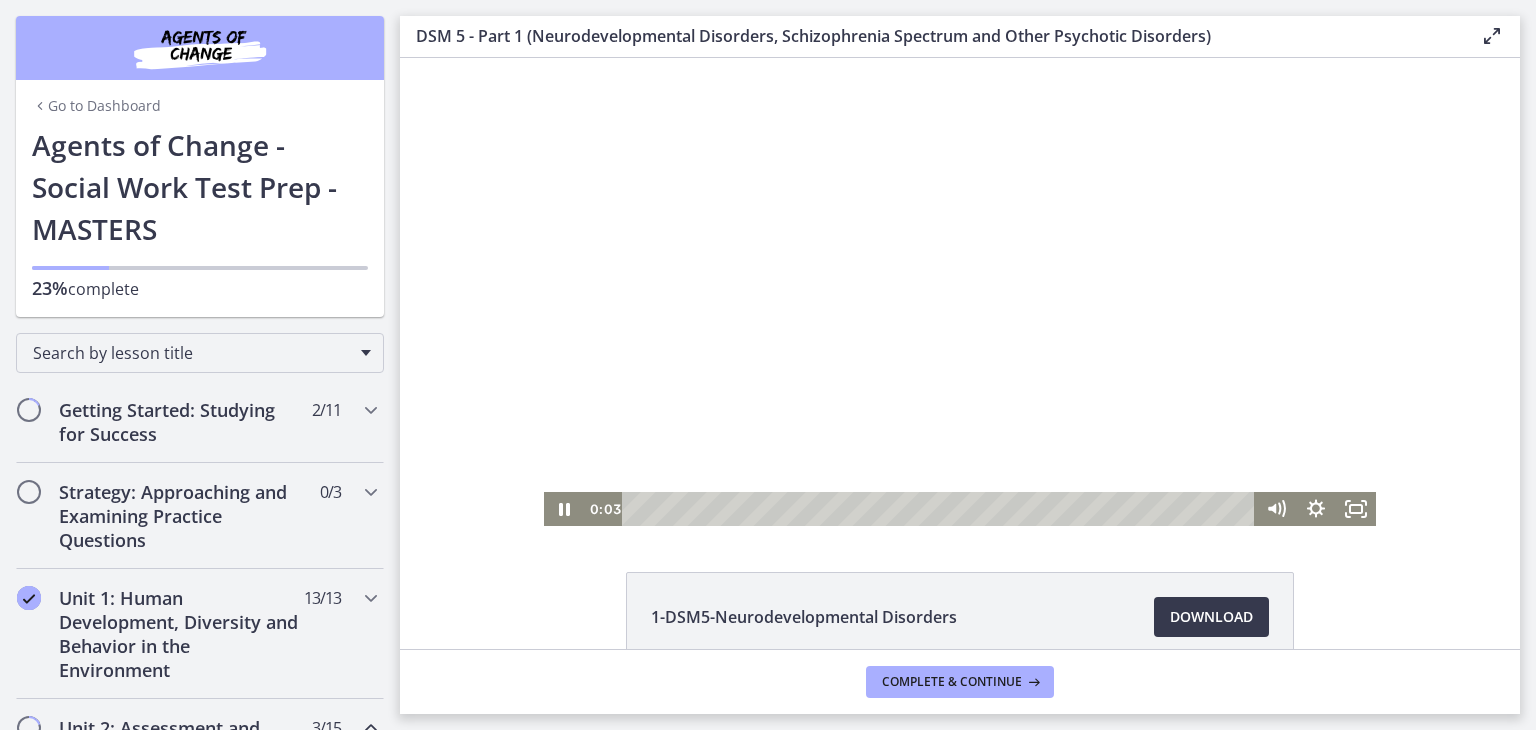 click at bounding box center [960, 292] 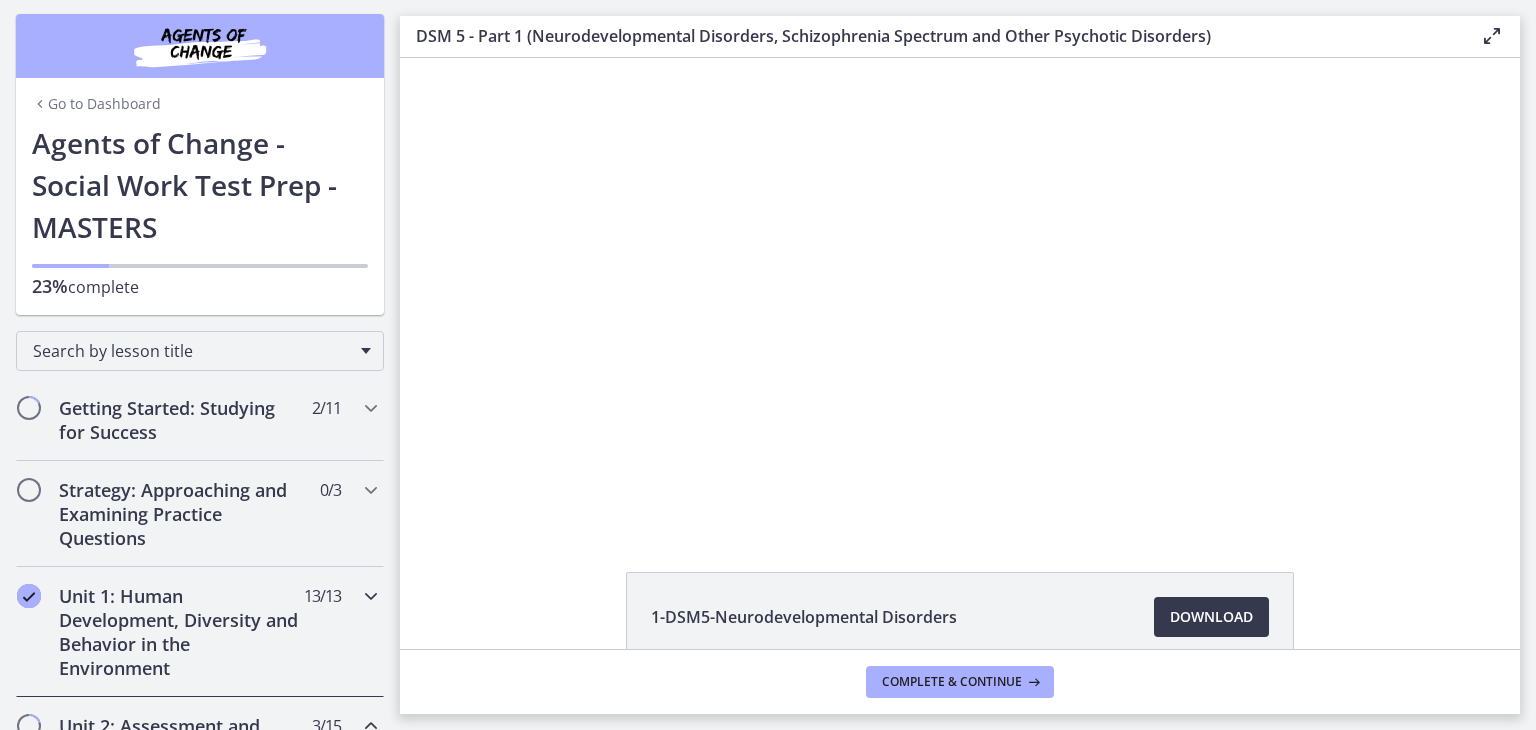 scroll, scrollTop: 0, scrollLeft: 0, axis: both 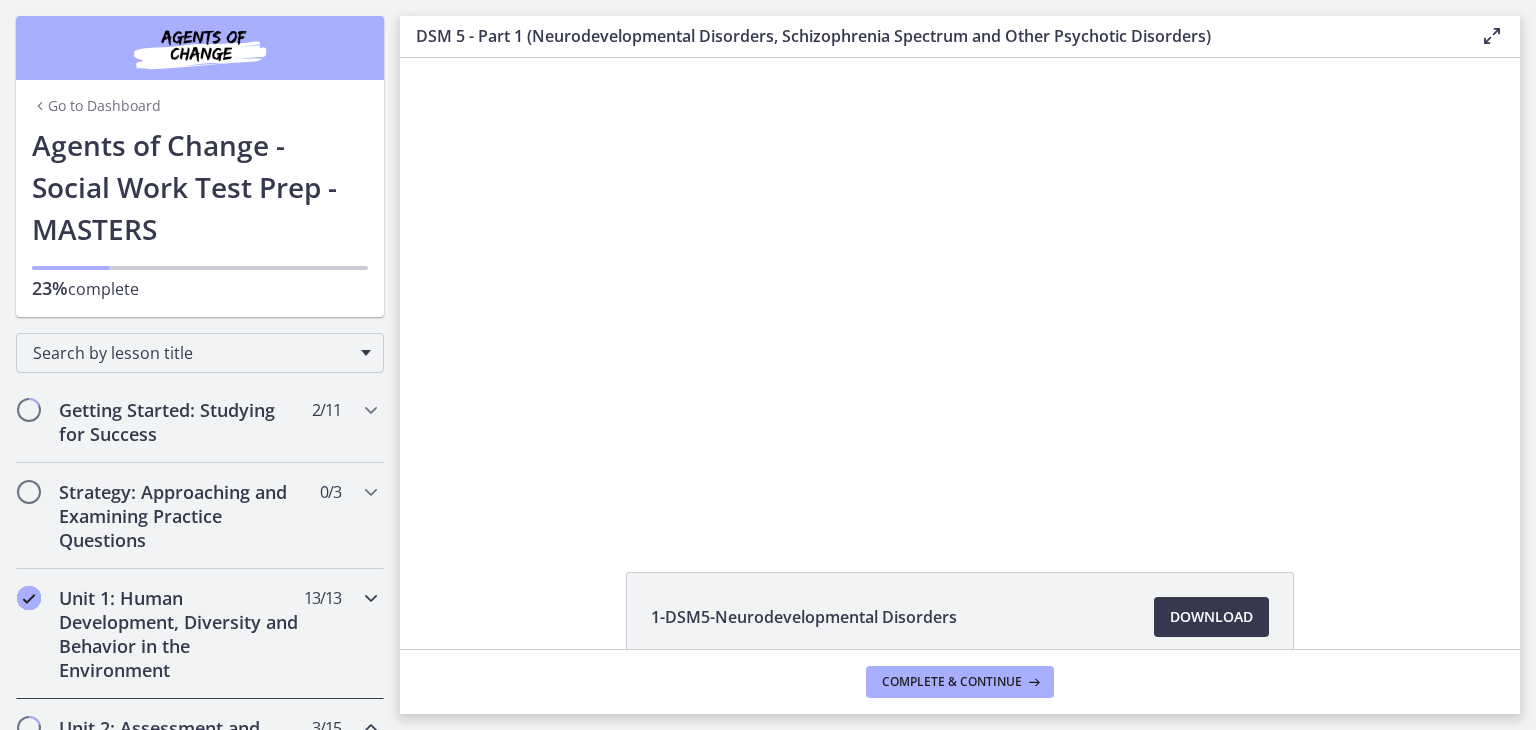 click on "Go to Dashboard" at bounding box center (200, 102) 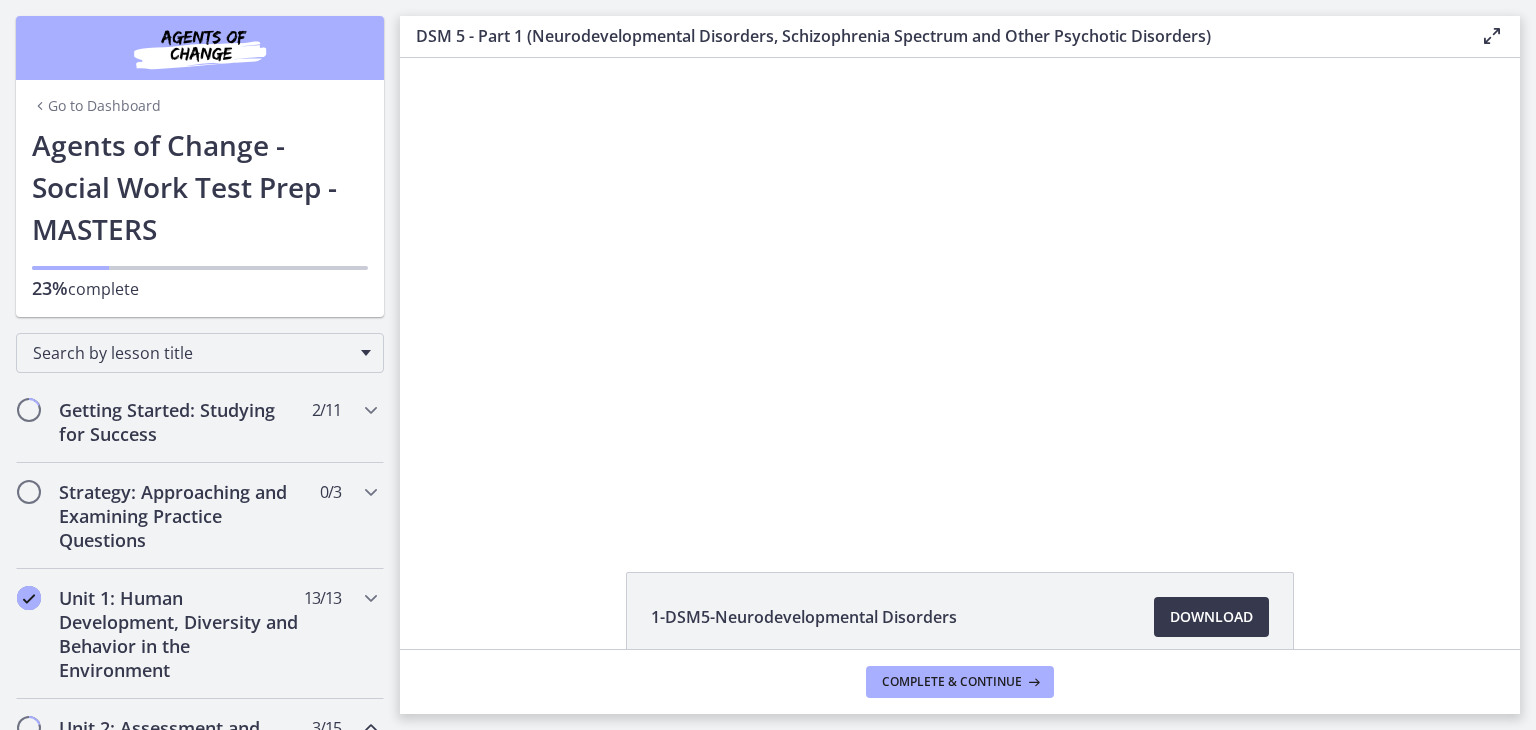 click on "Go to Dashboard" at bounding box center (96, 106) 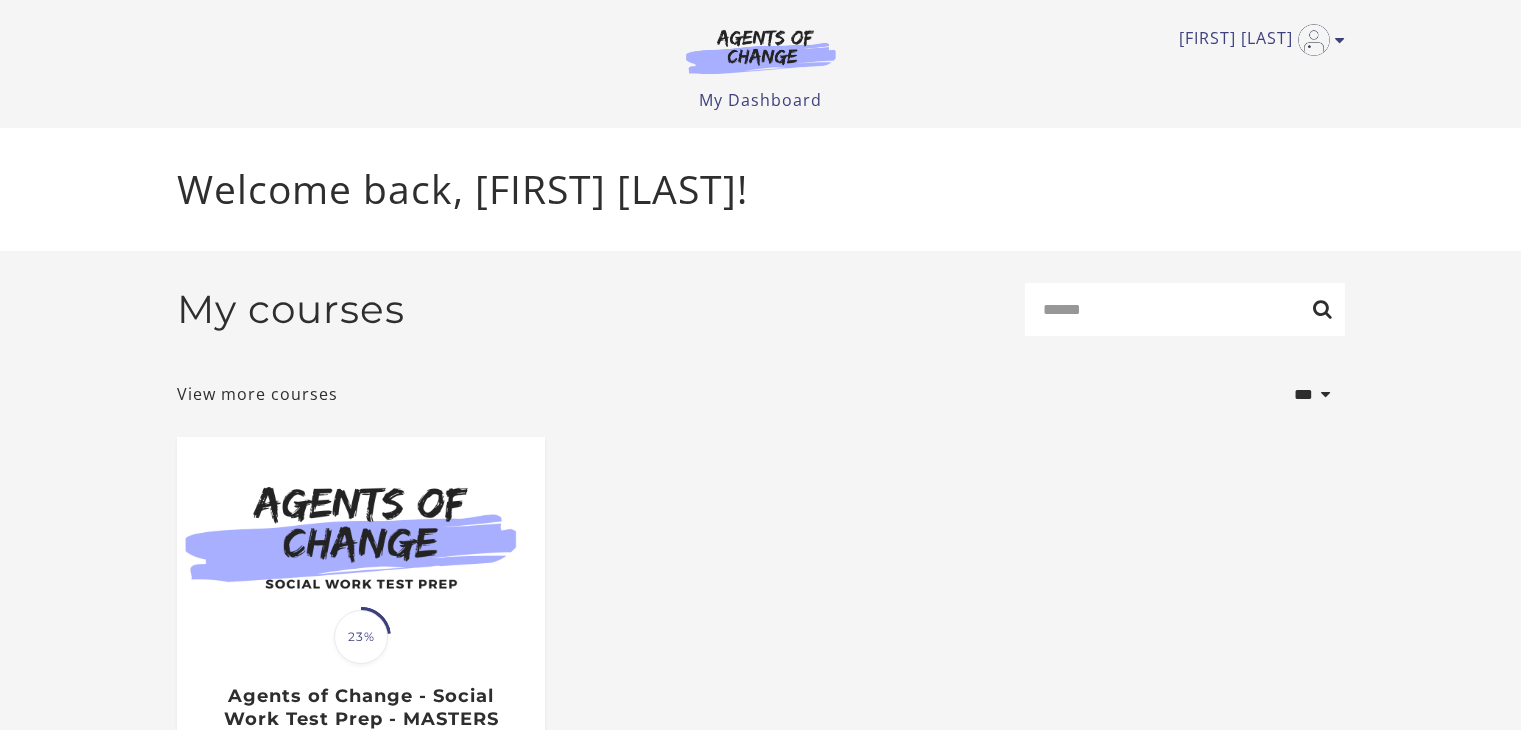 scroll, scrollTop: 0, scrollLeft: 0, axis: both 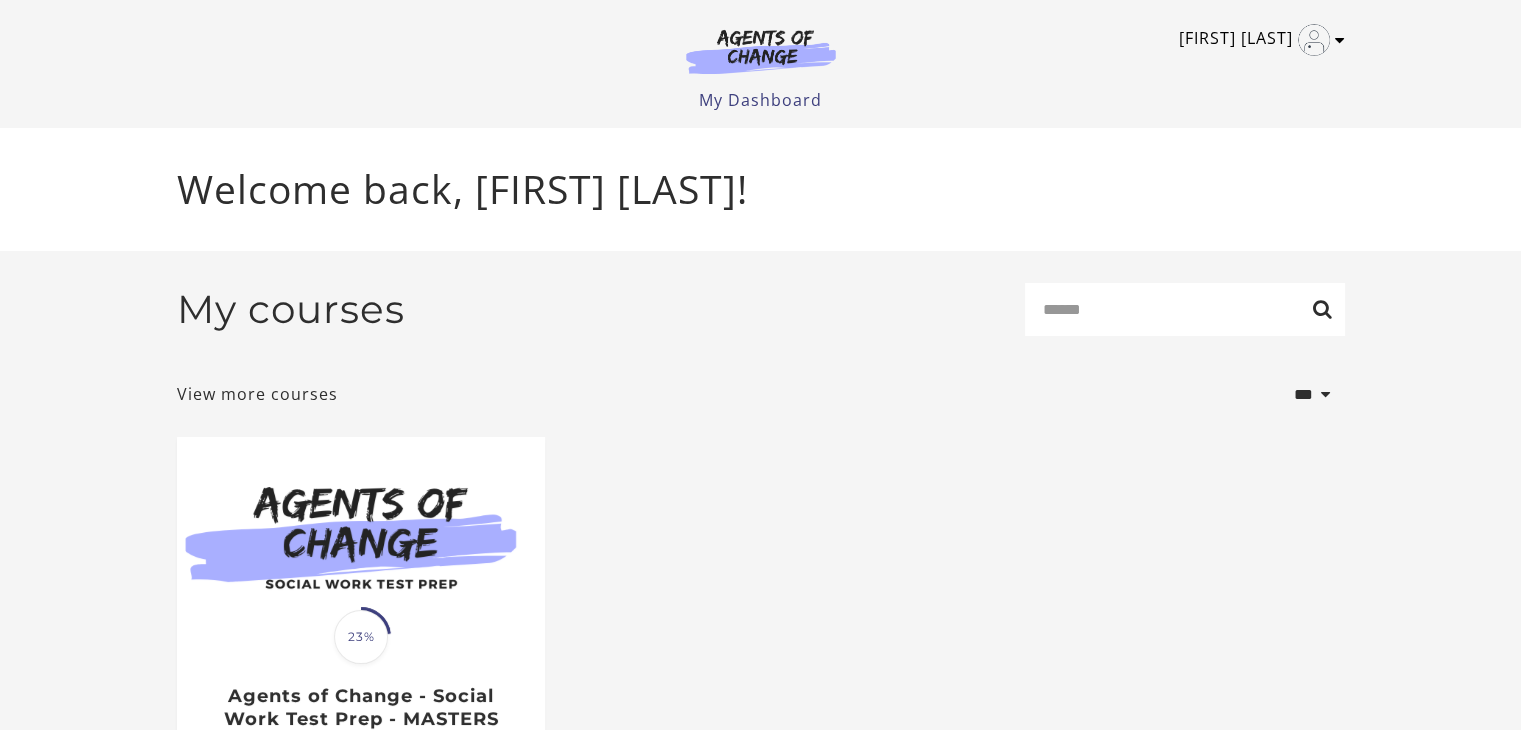 click on "[FIRST] [LAST]" at bounding box center (1257, 40) 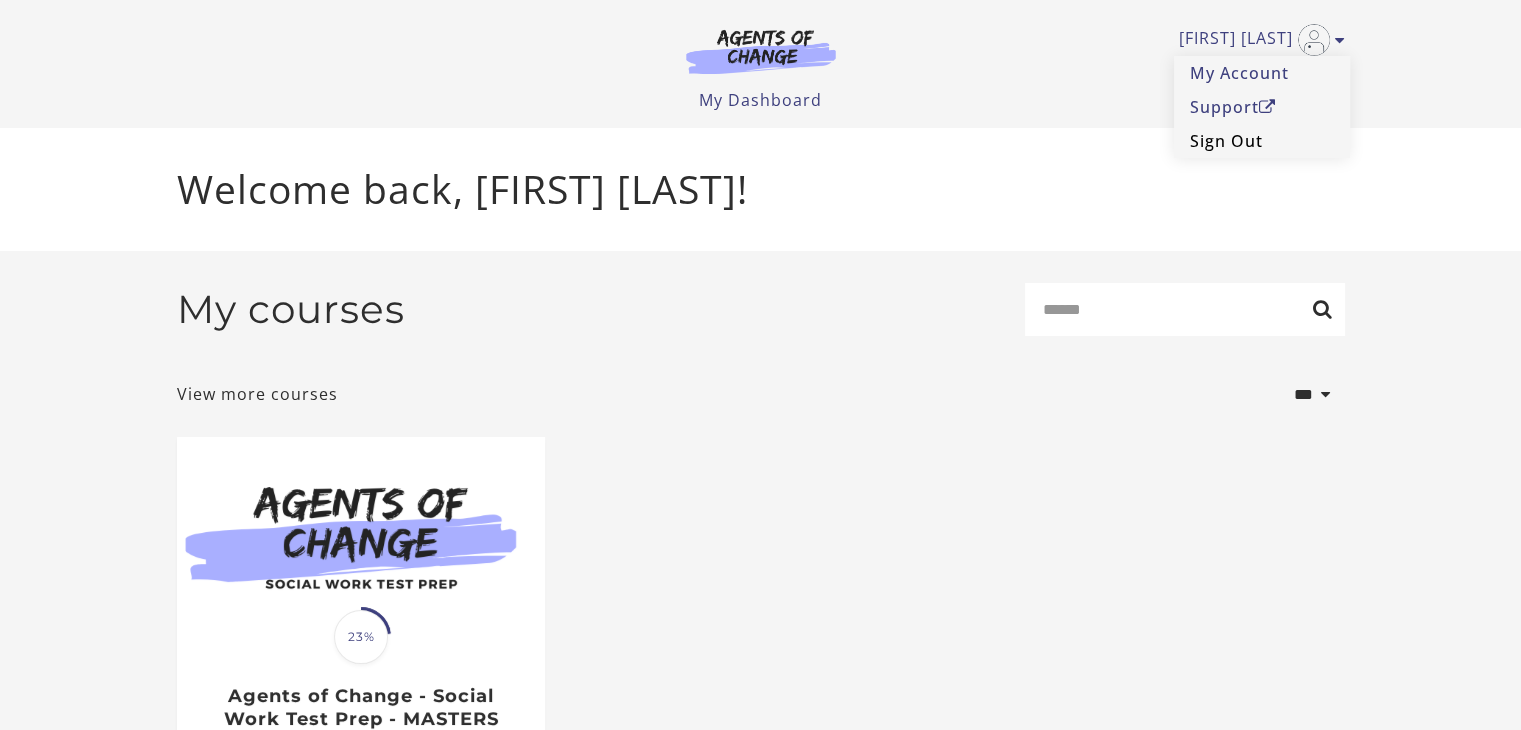 click on "Sign Out" at bounding box center (1262, 141) 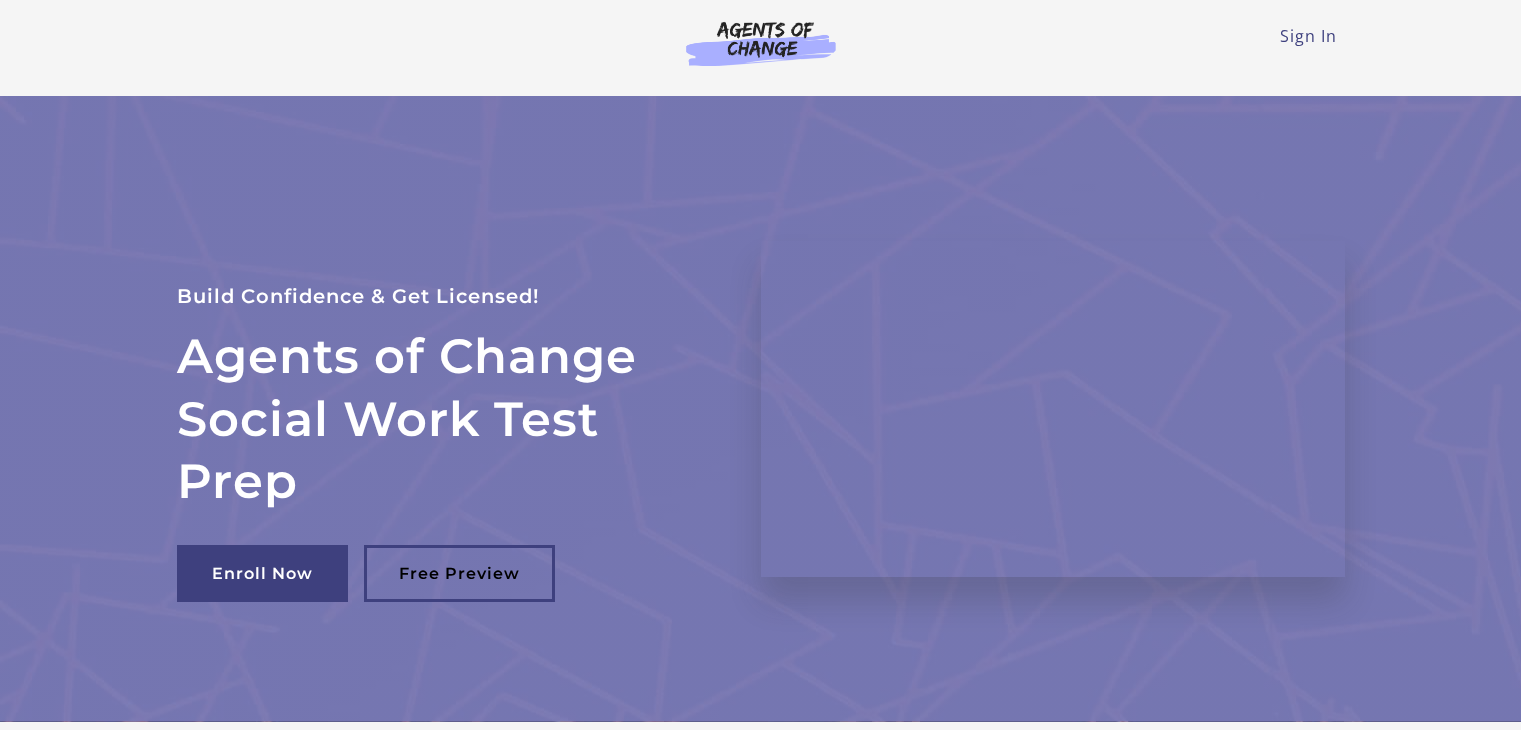 scroll, scrollTop: 0, scrollLeft: 0, axis: both 